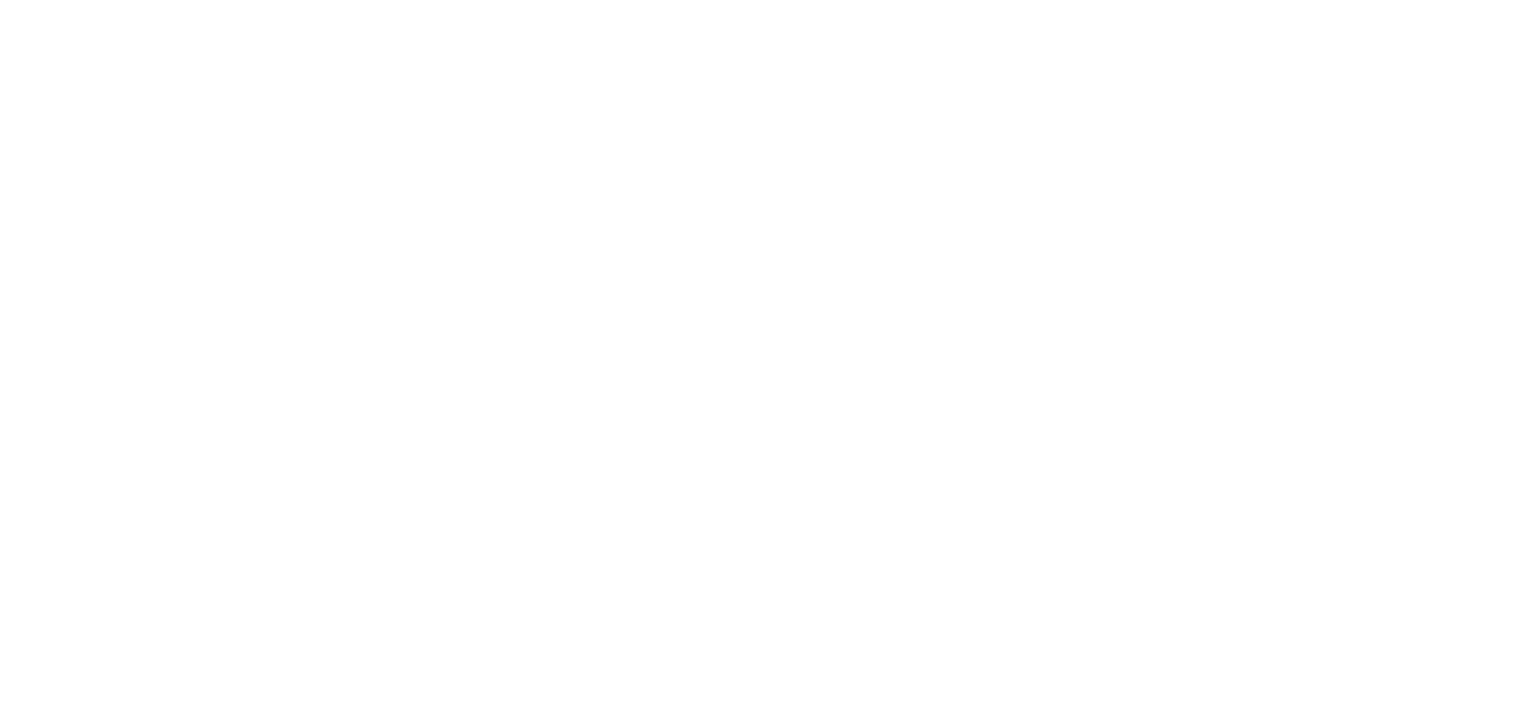 scroll, scrollTop: 0, scrollLeft: 0, axis: both 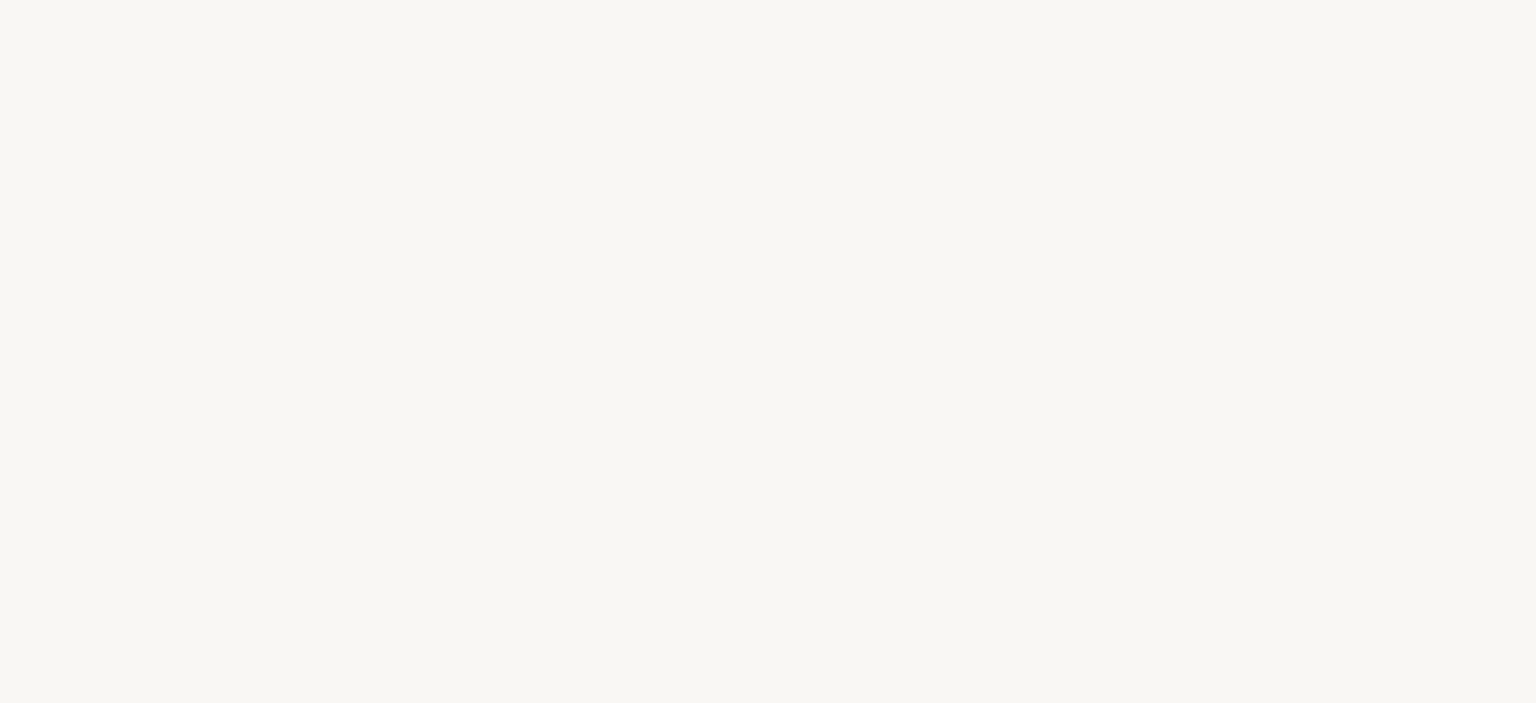 select on "RU" 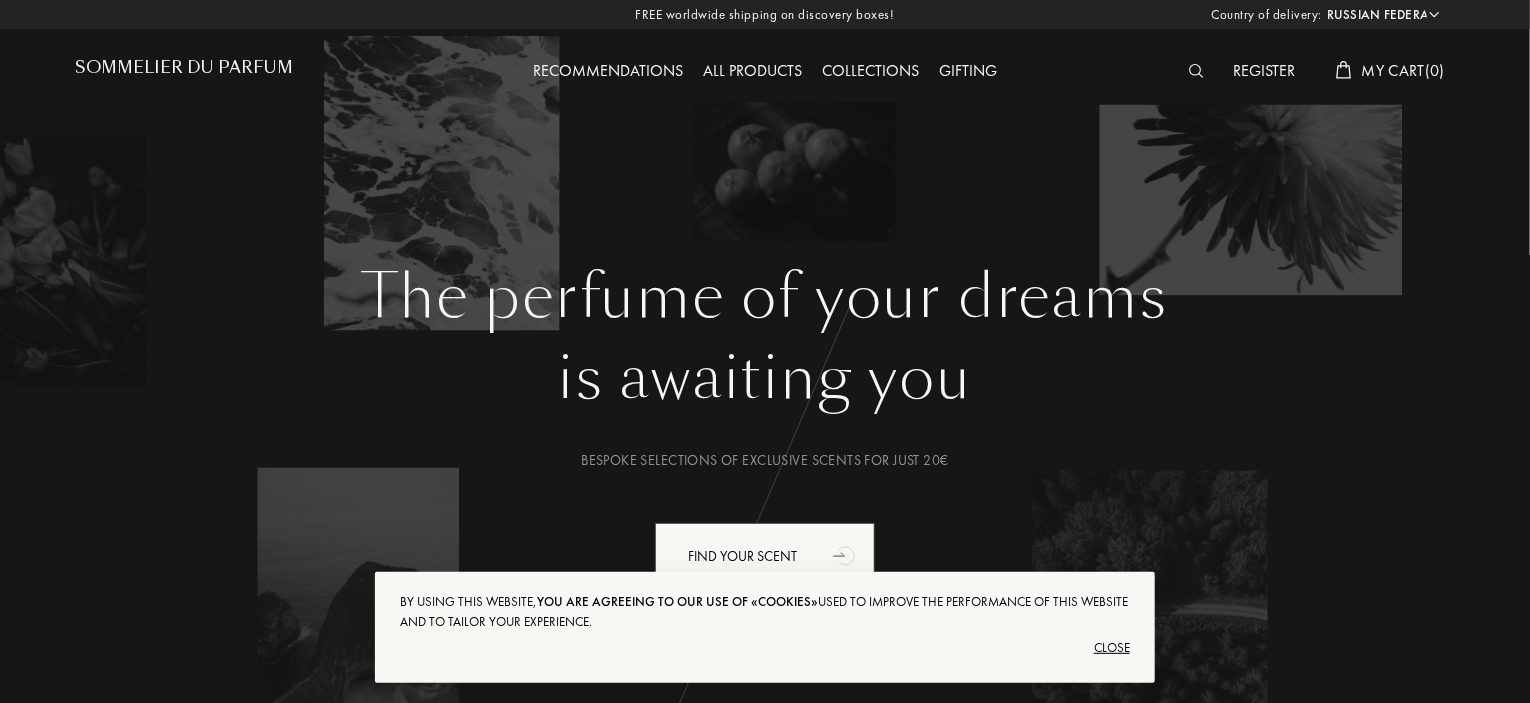 scroll, scrollTop: 0, scrollLeft: 0, axis: both 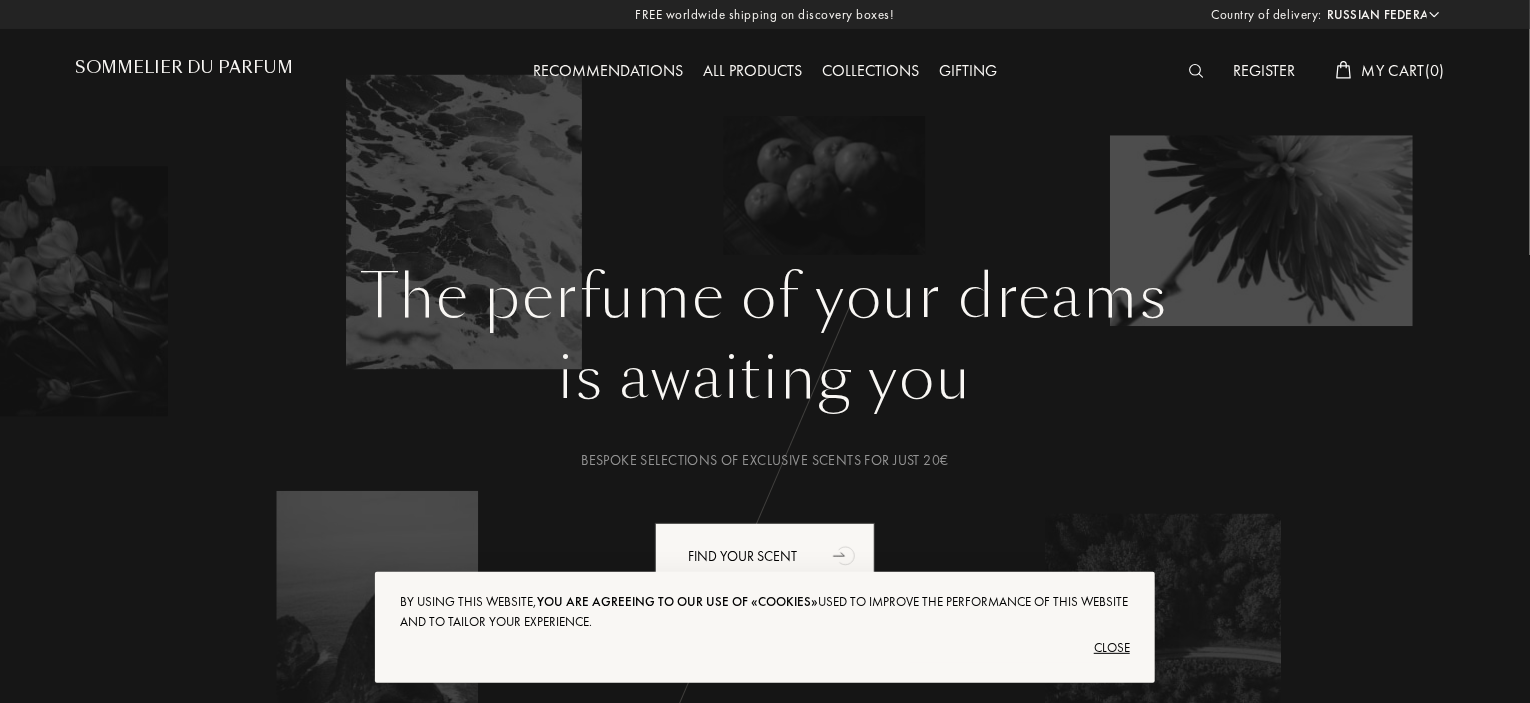 click on "Close" at bounding box center [765, 648] 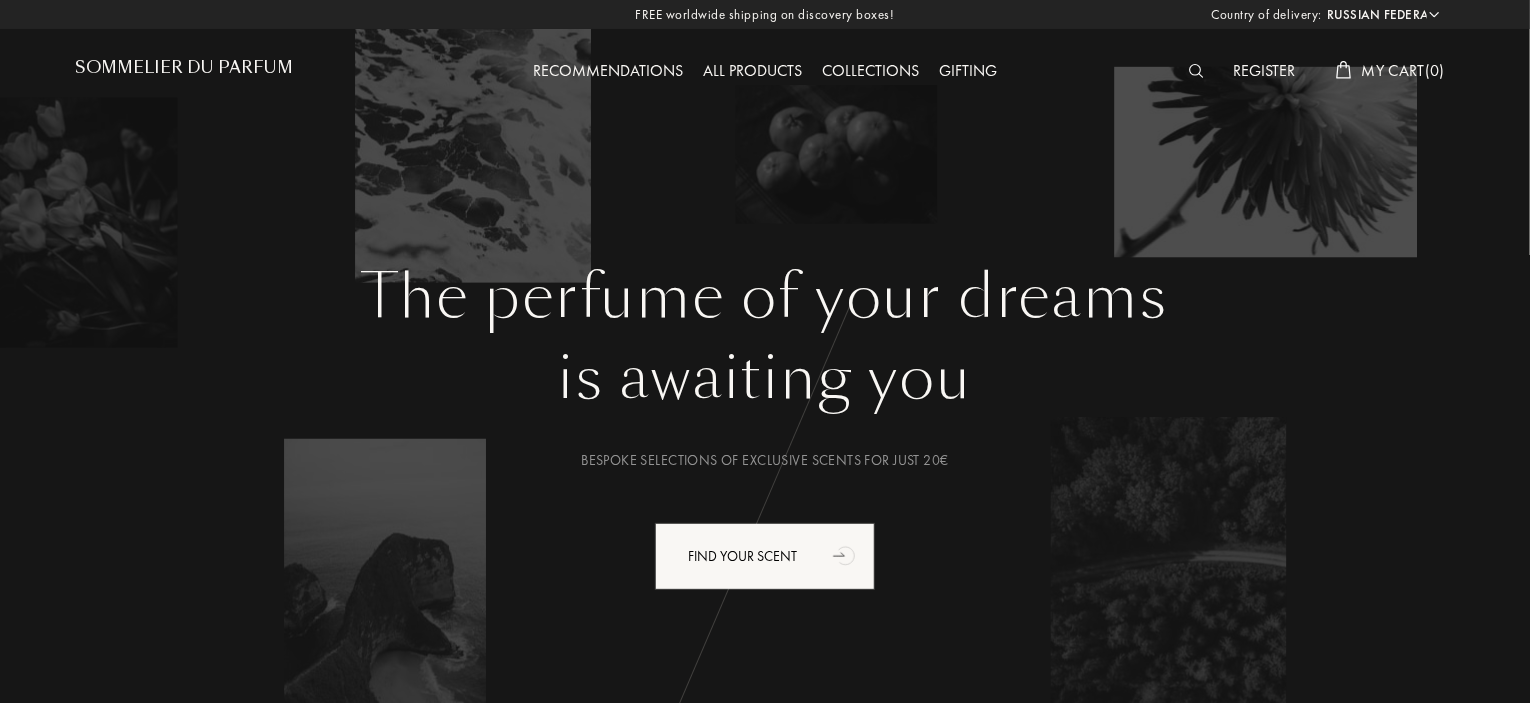 click on "Register" at bounding box center (1265, 72) 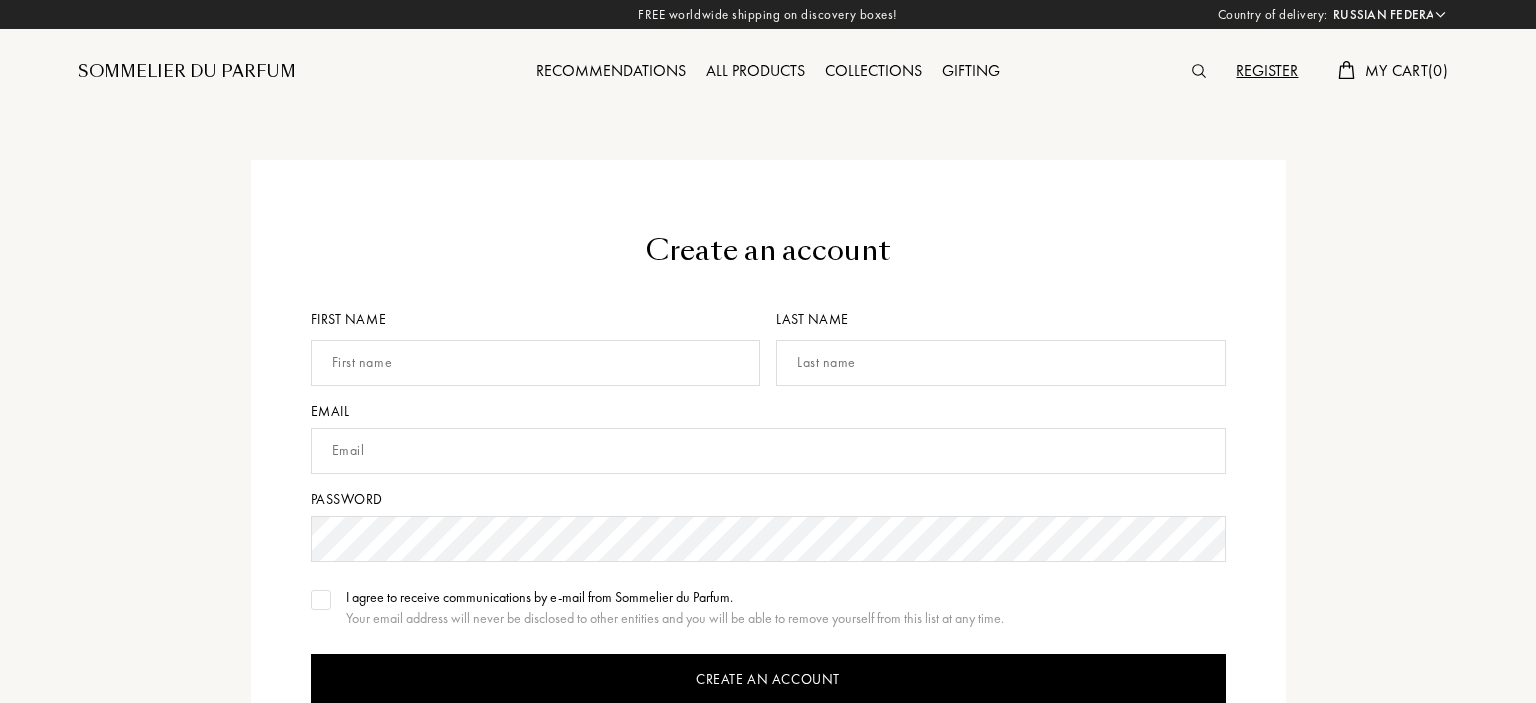 select on "RU" 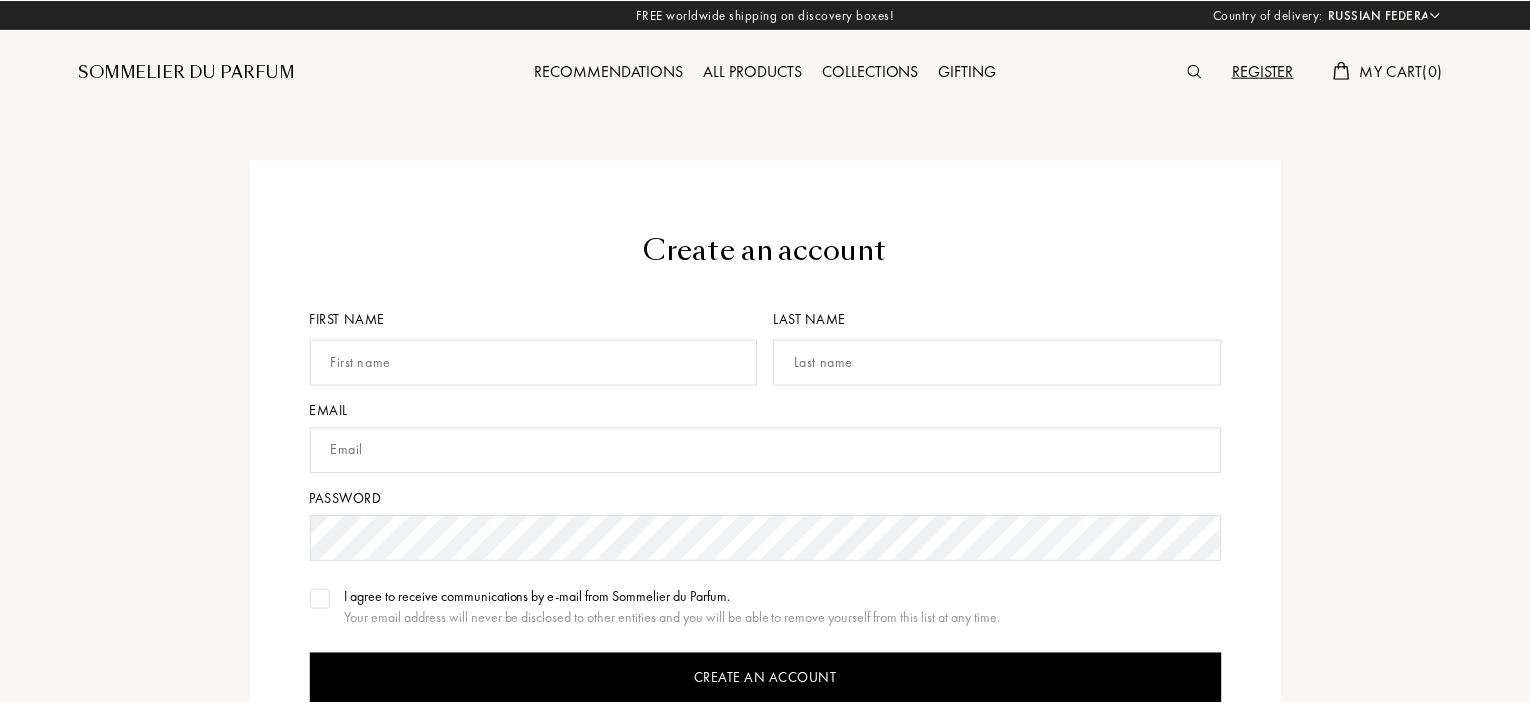 scroll, scrollTop: 0, scrollLeft: 0, axis: both 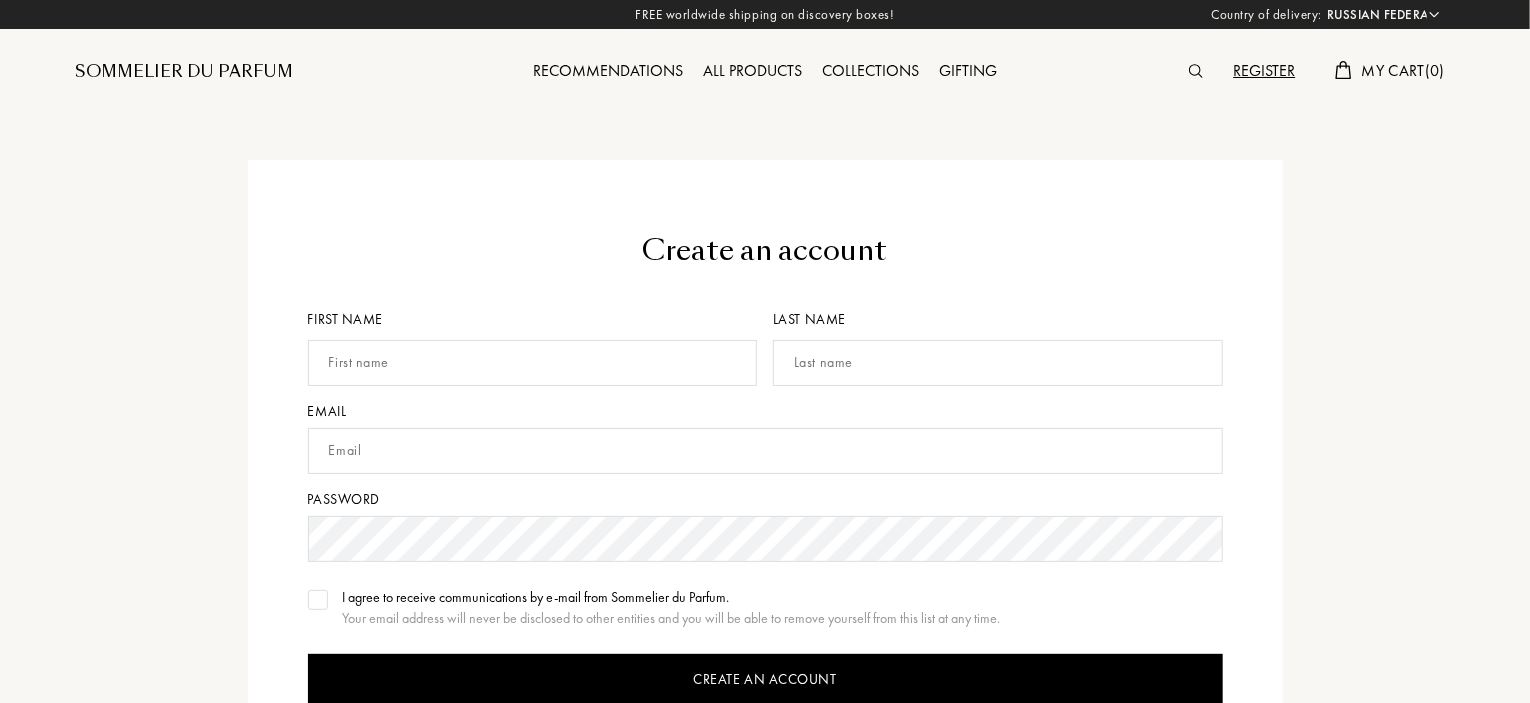 click at bounding box center [533, 363] 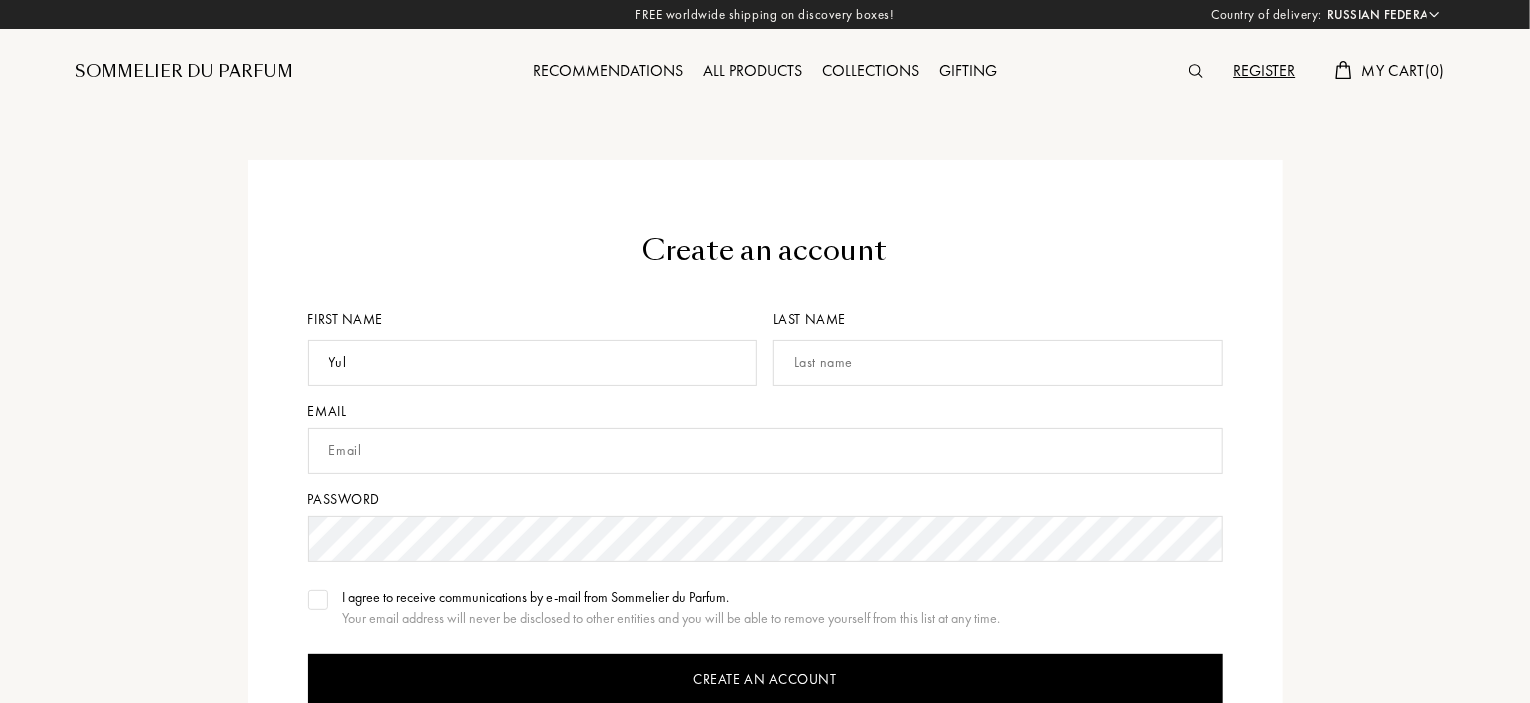 type on "Yul" 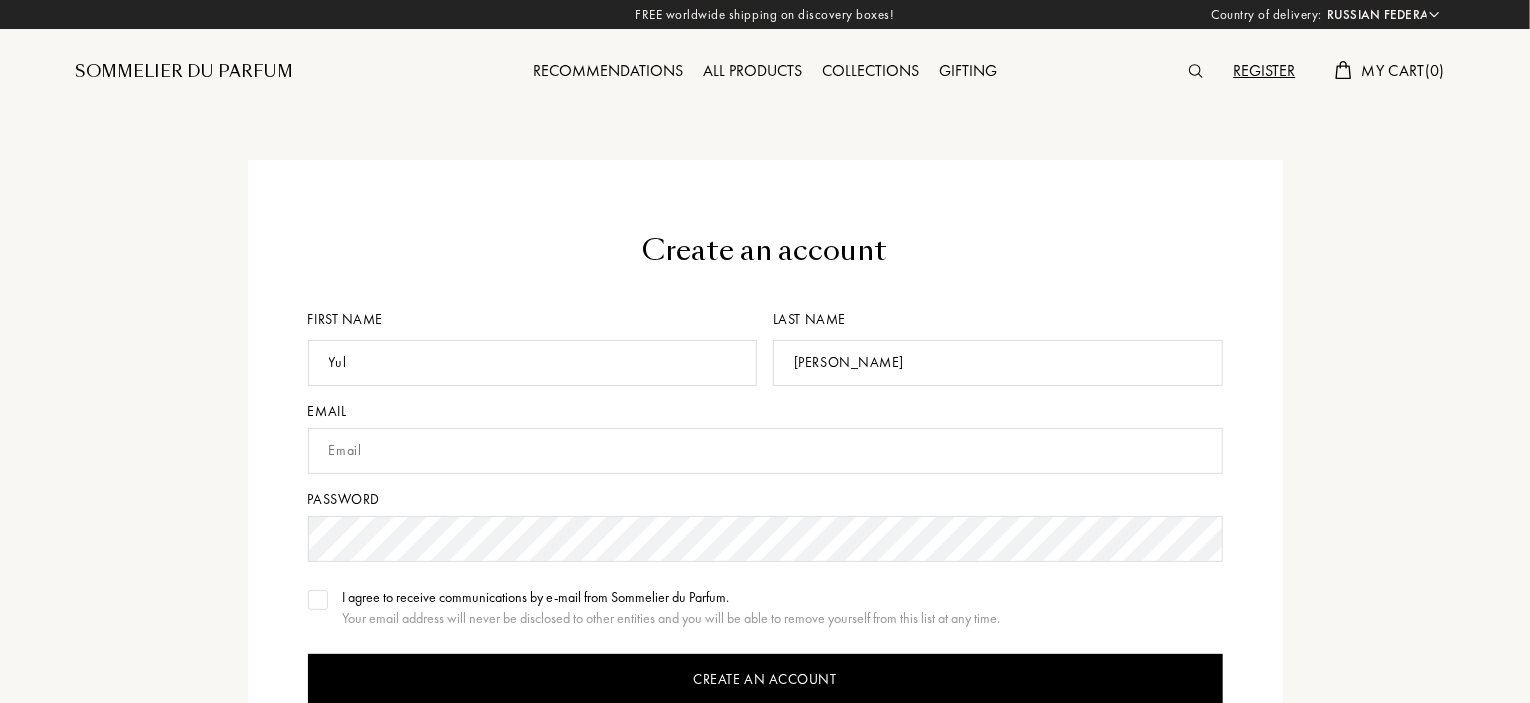 type on "[PERSON_NAME]" 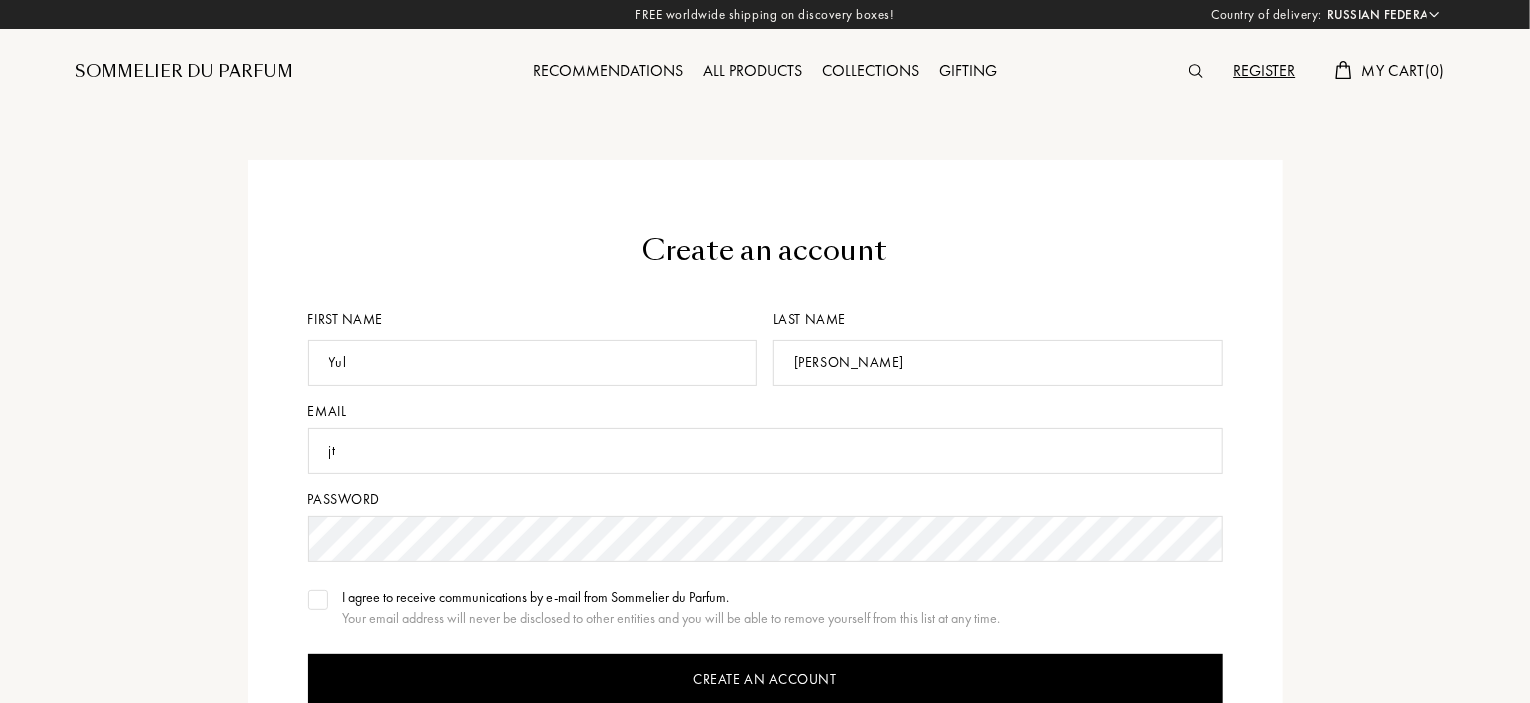 type on "j" 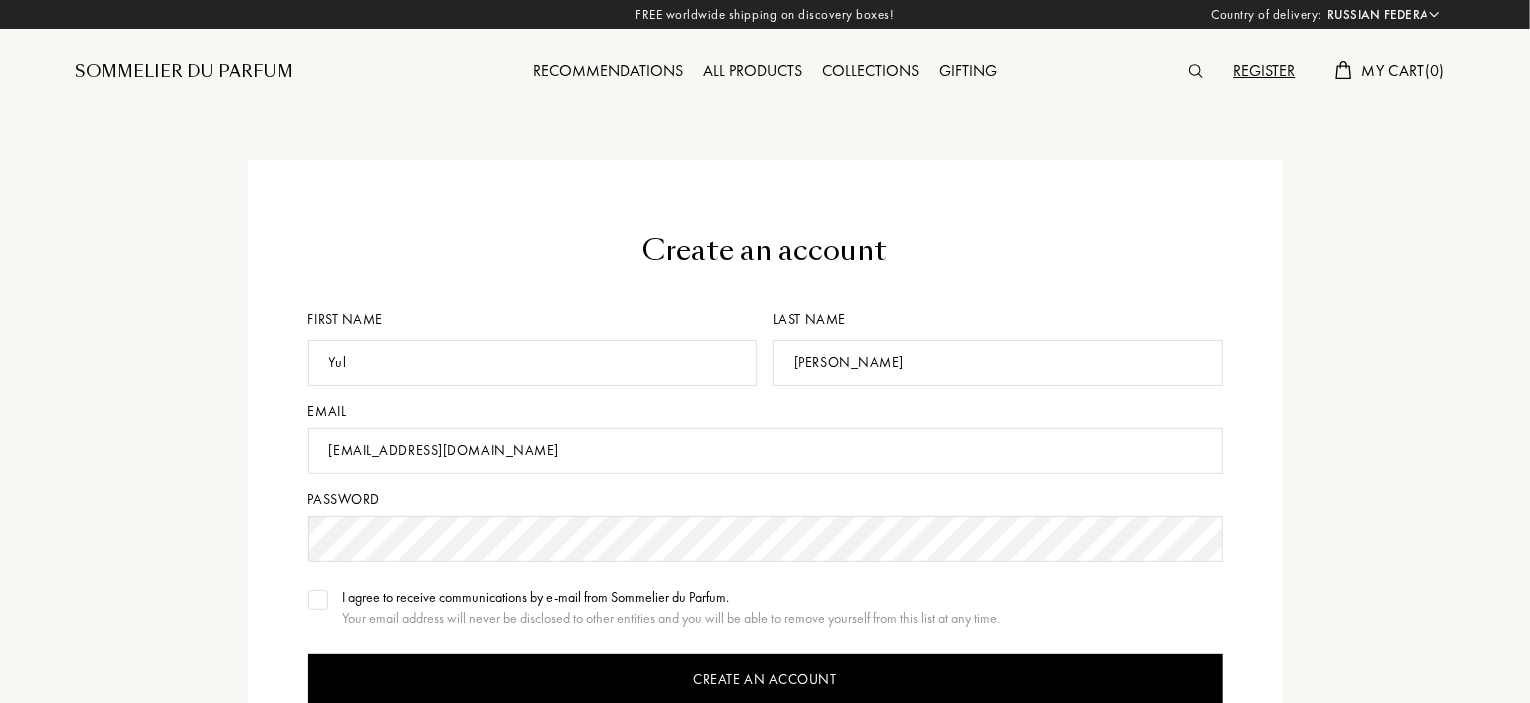 type on "[EMAIL_ADDRESS][DOMAIN_NAME]" 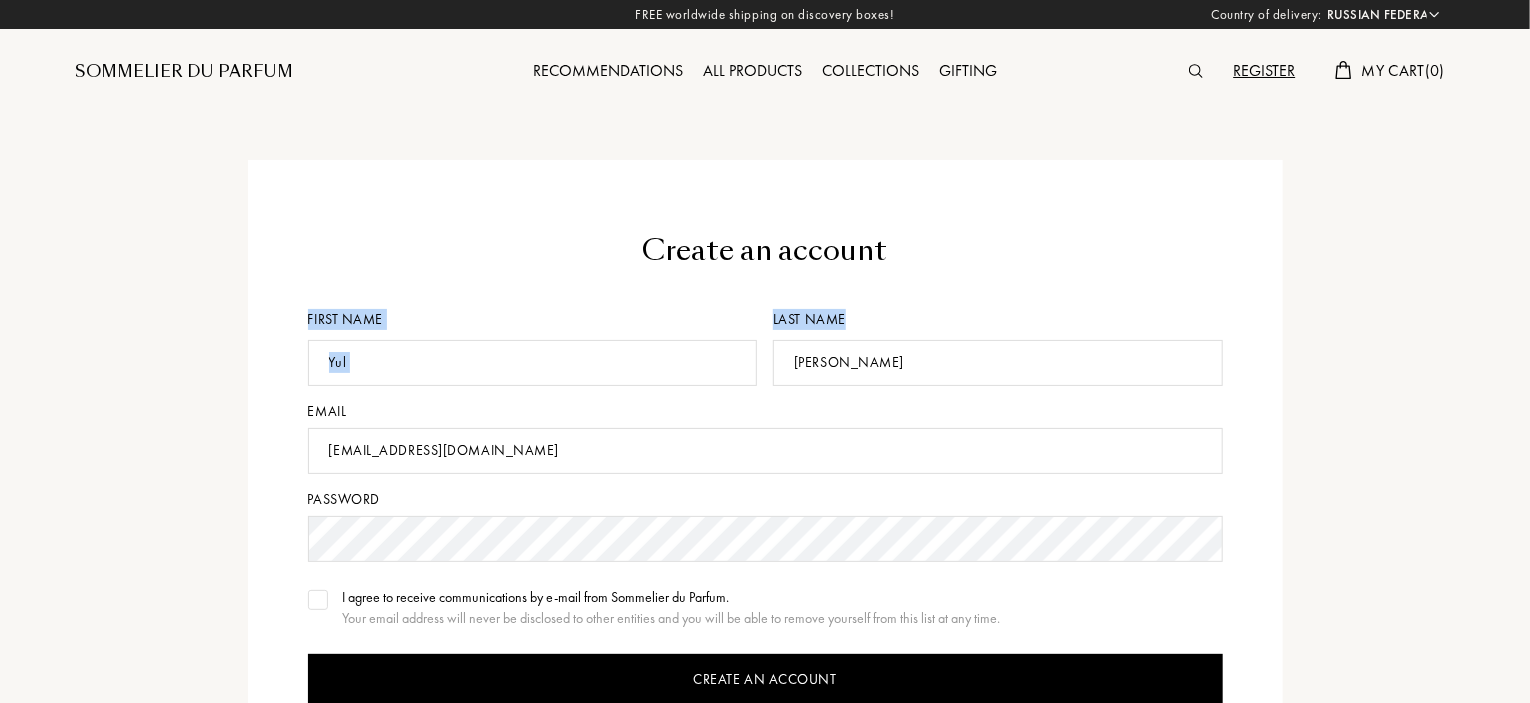 drag, startPoint x: 1529, startPoint y: 207, endPoint x: 1534, endPoint y: 295, distance: 88.14193 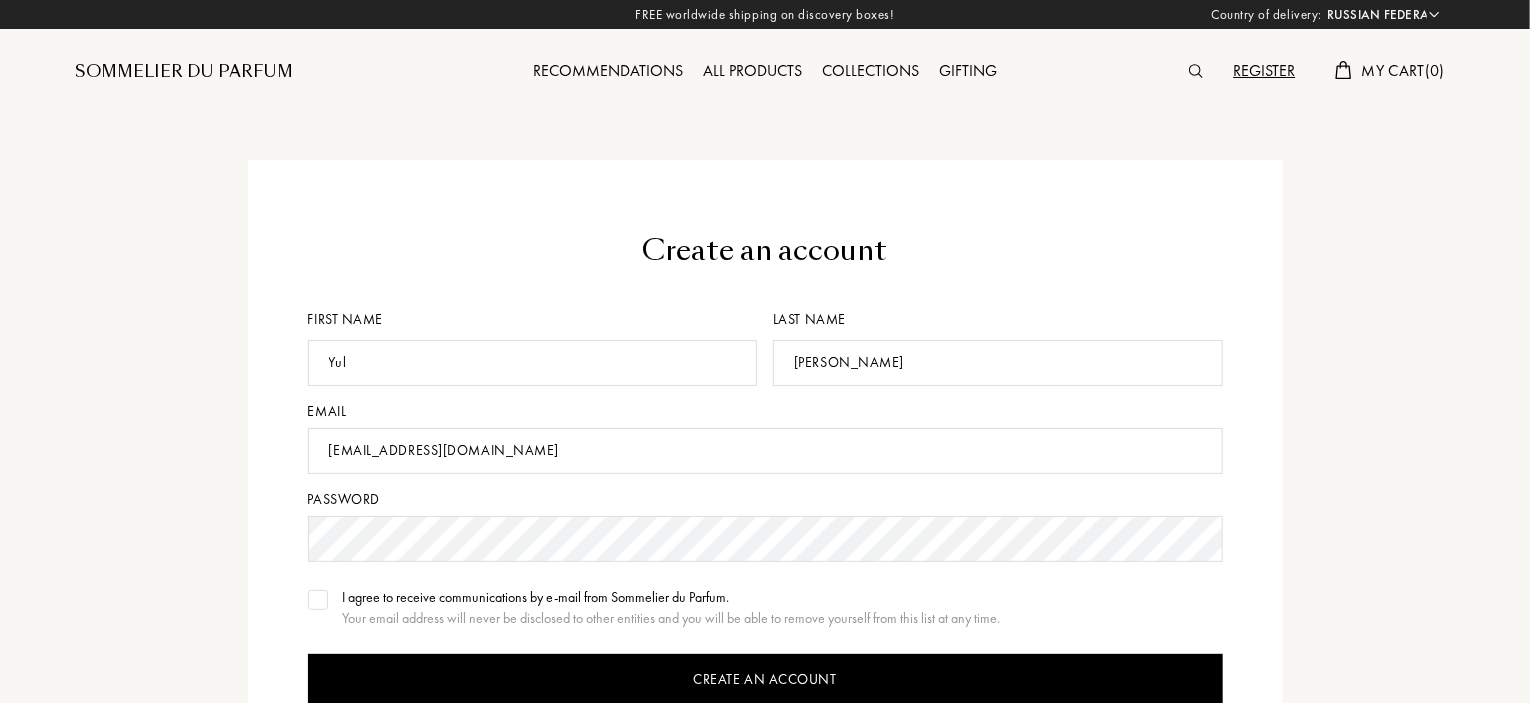 click at bounding box center [318, 600] 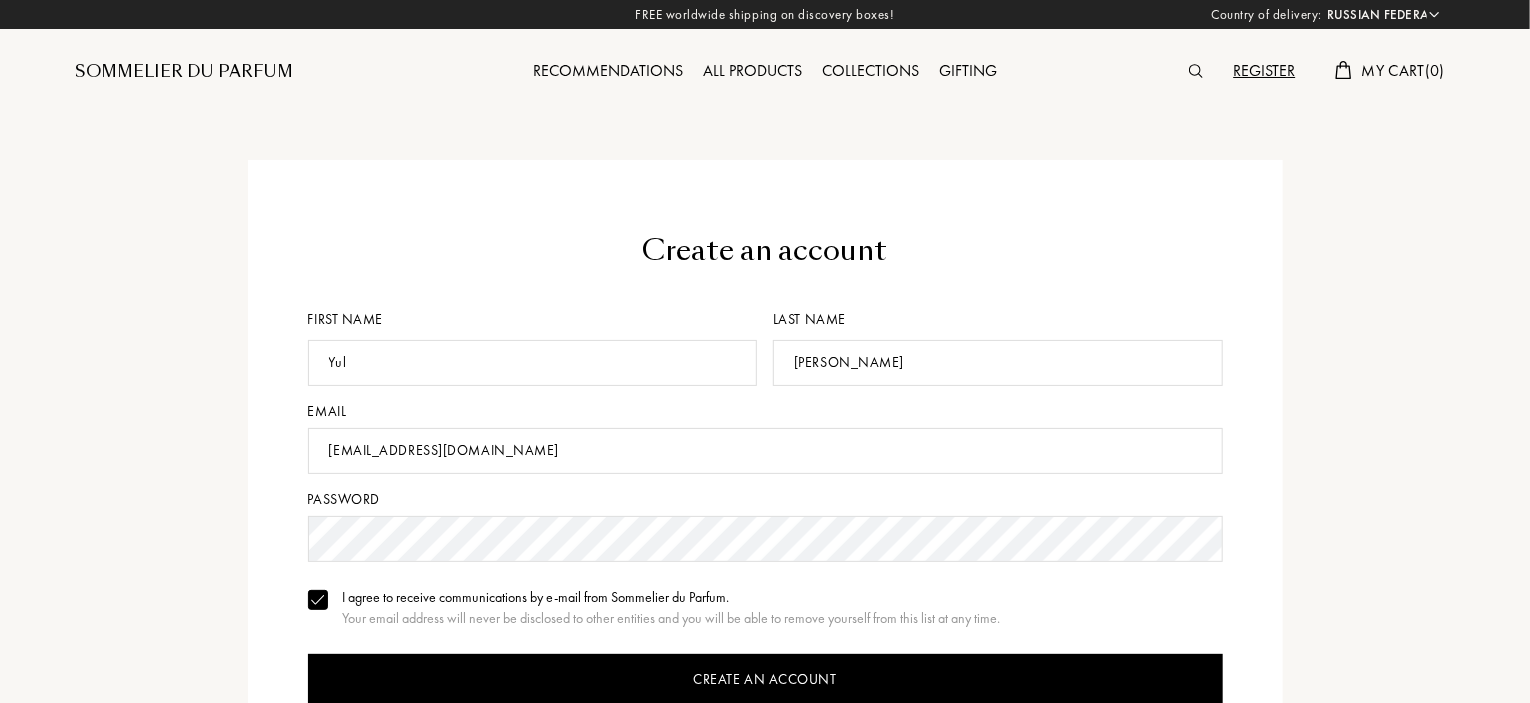 click on "Create an account" at bounding box center [765, 680] 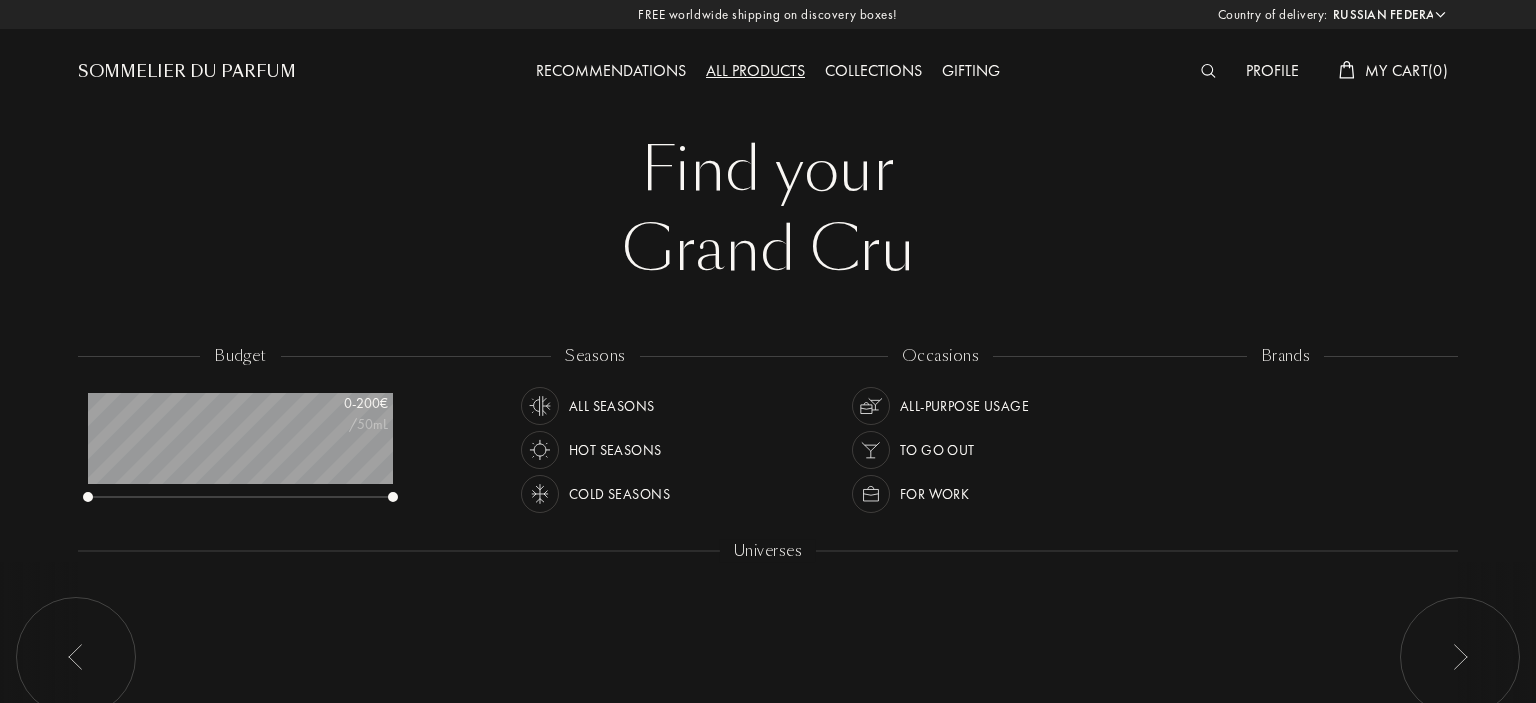 select on "RU" 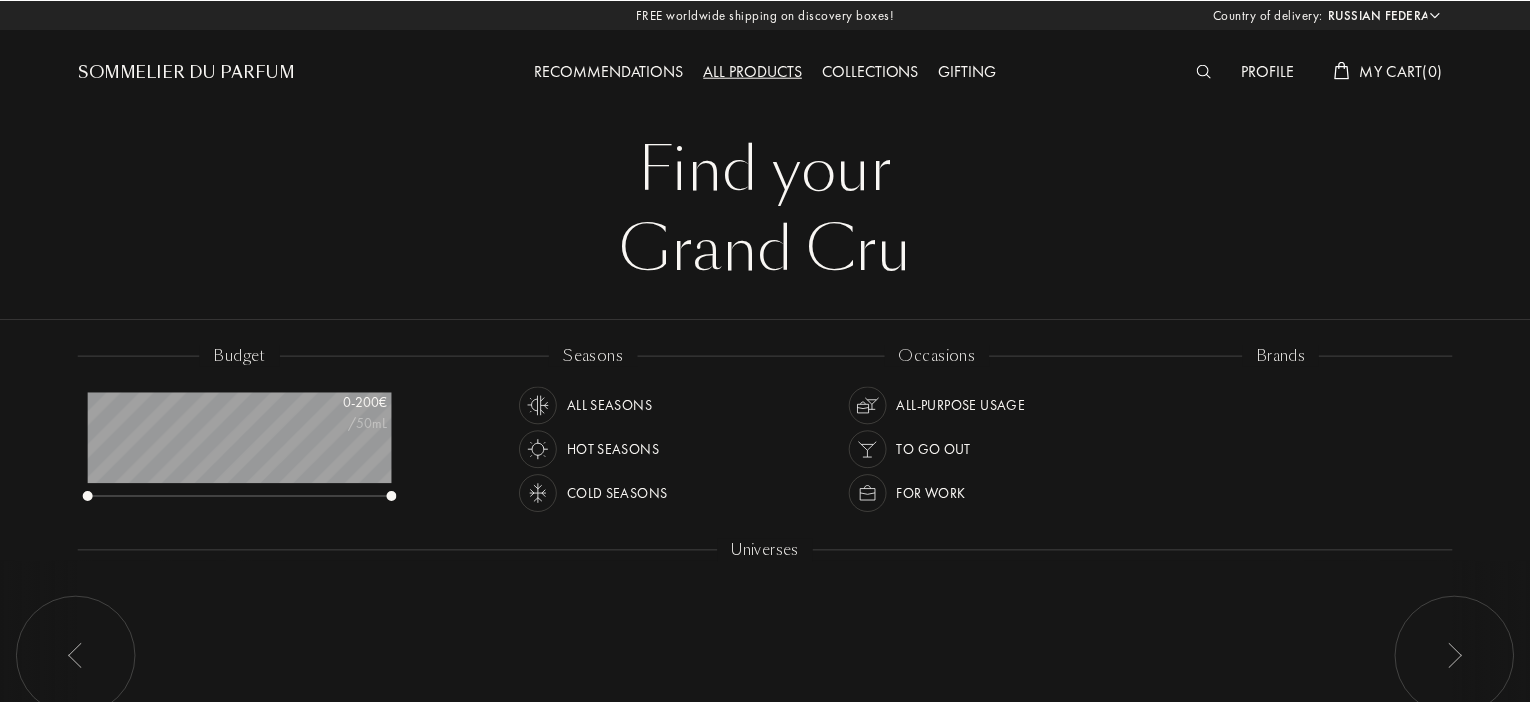 scroll, scrollTop: 0, scrollLeft: 0, axis: both 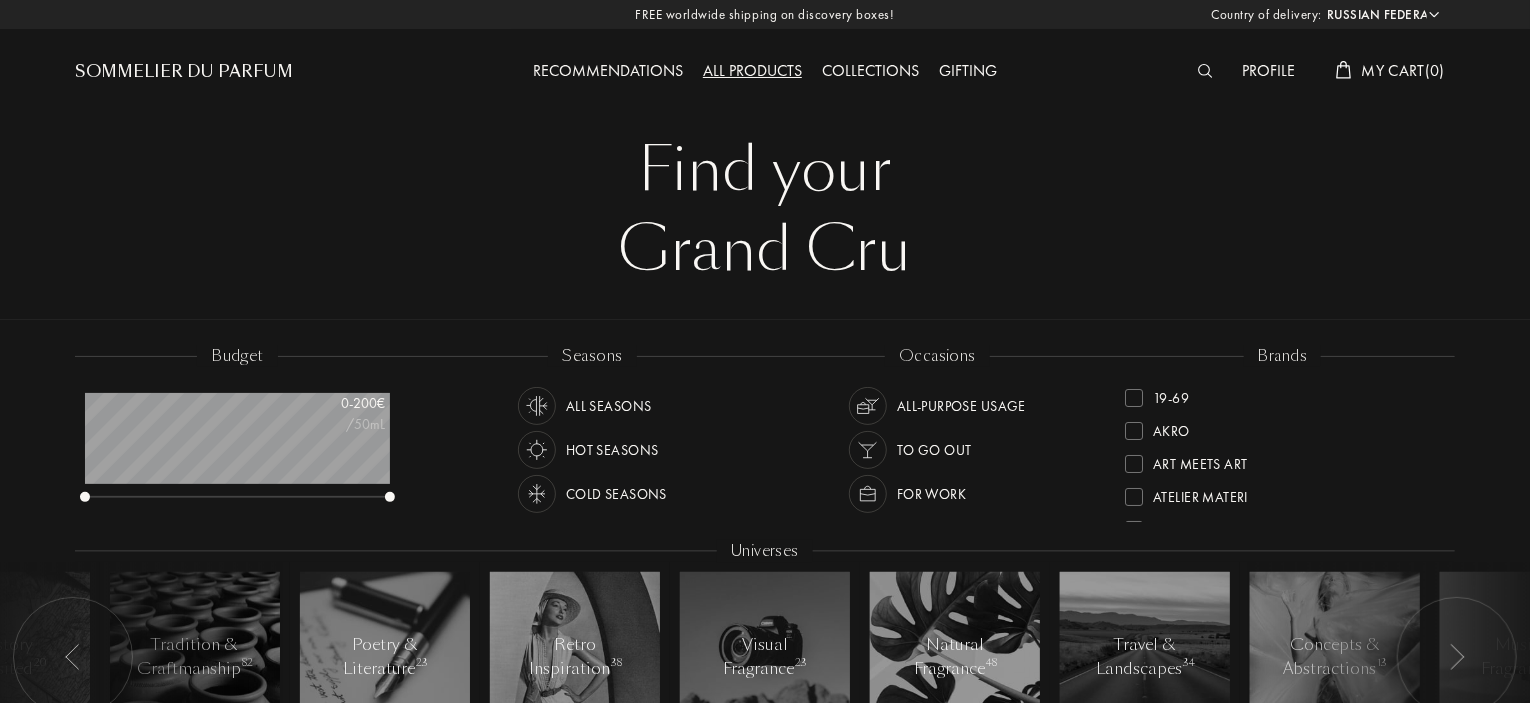 click on "Profile" at bounding box center [1269, 72] 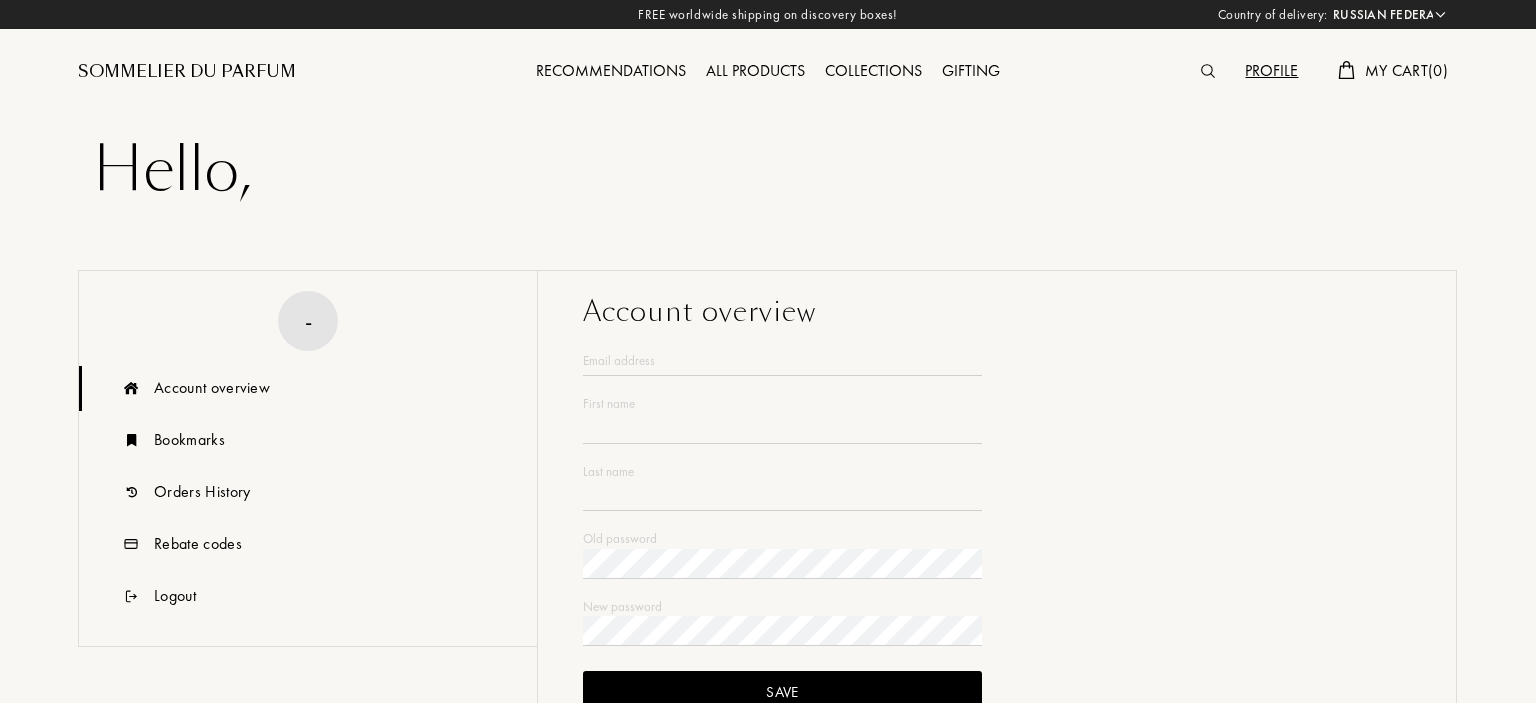 select on "RU" 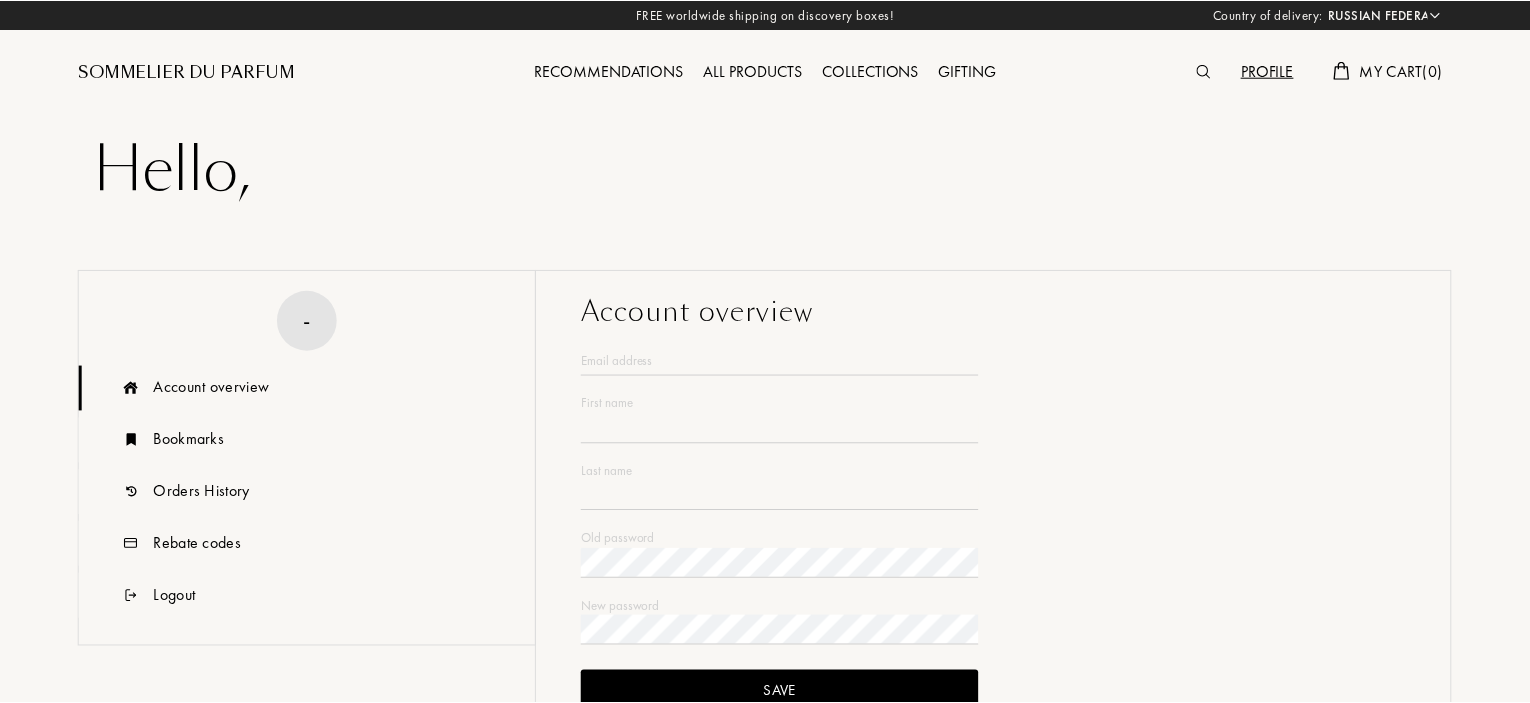 scroll, scrollTop: 0, scrollLeft: 0, axis: both 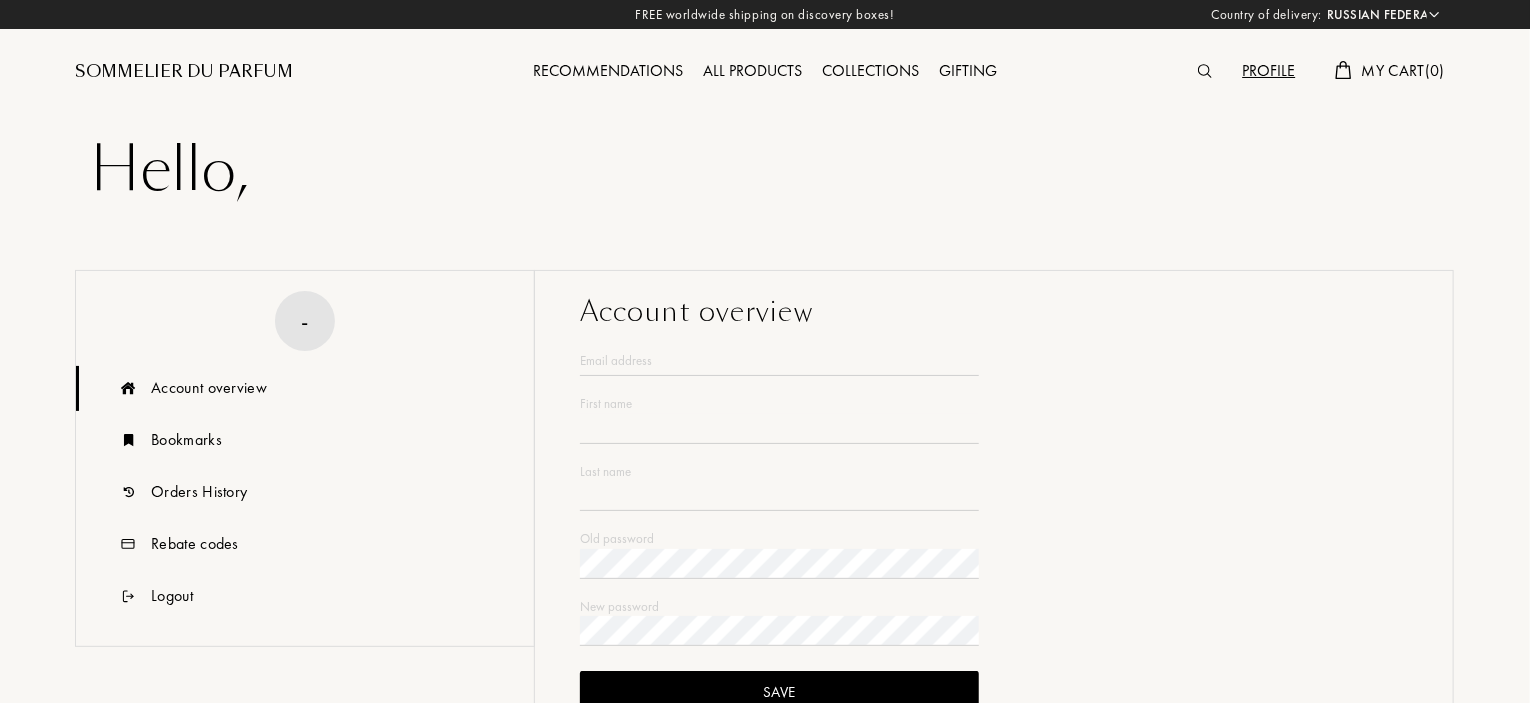 type on "Yul" 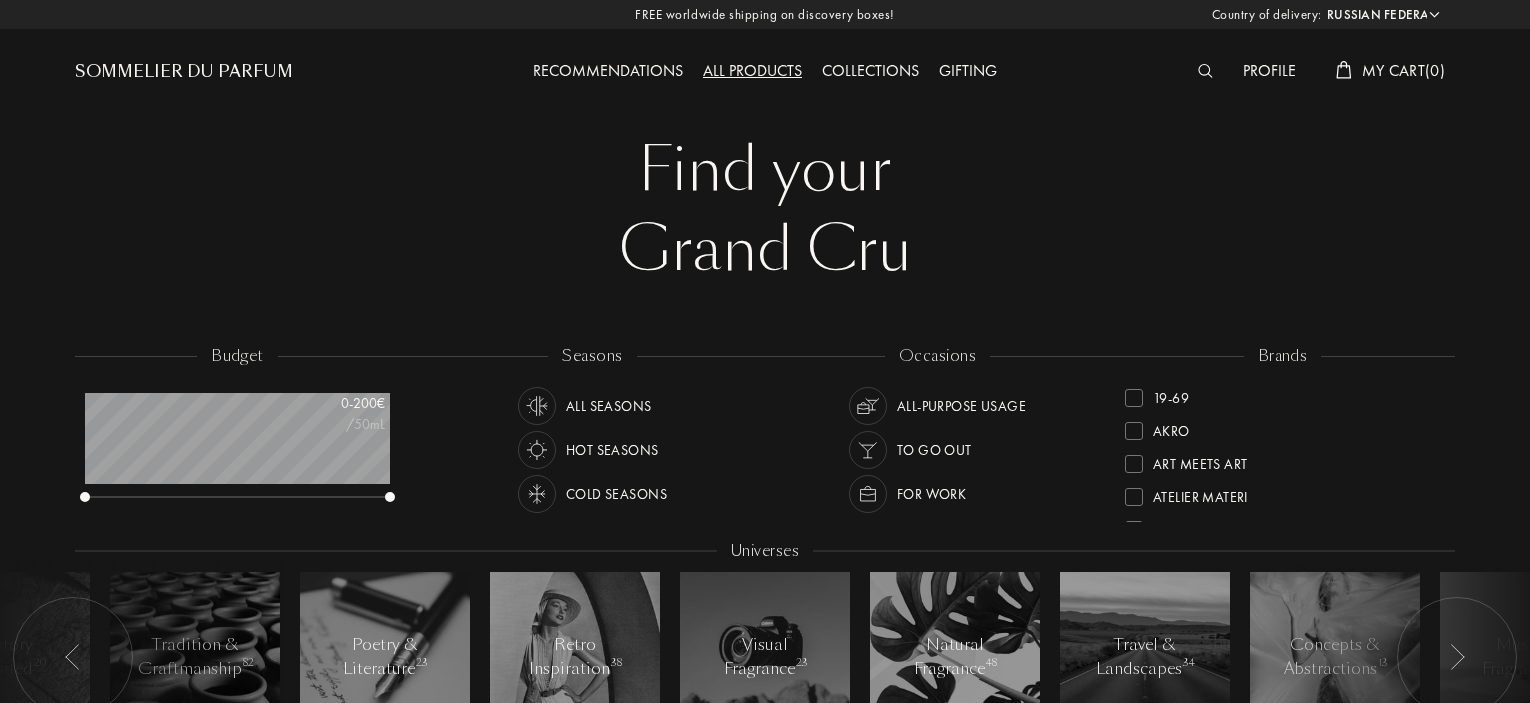 select on "RU" 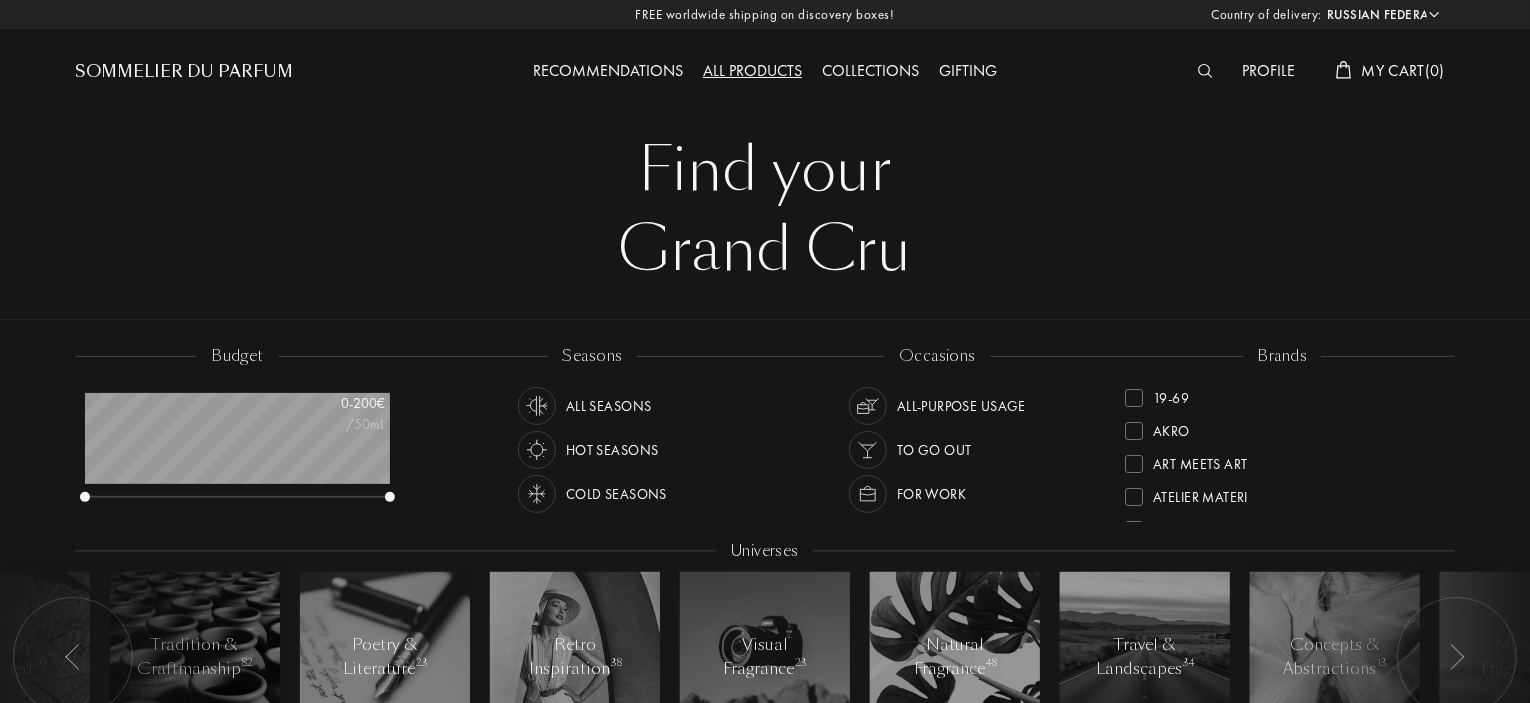 scroll, scrollTop: 999900, scrollLeft: 999695, axis: both 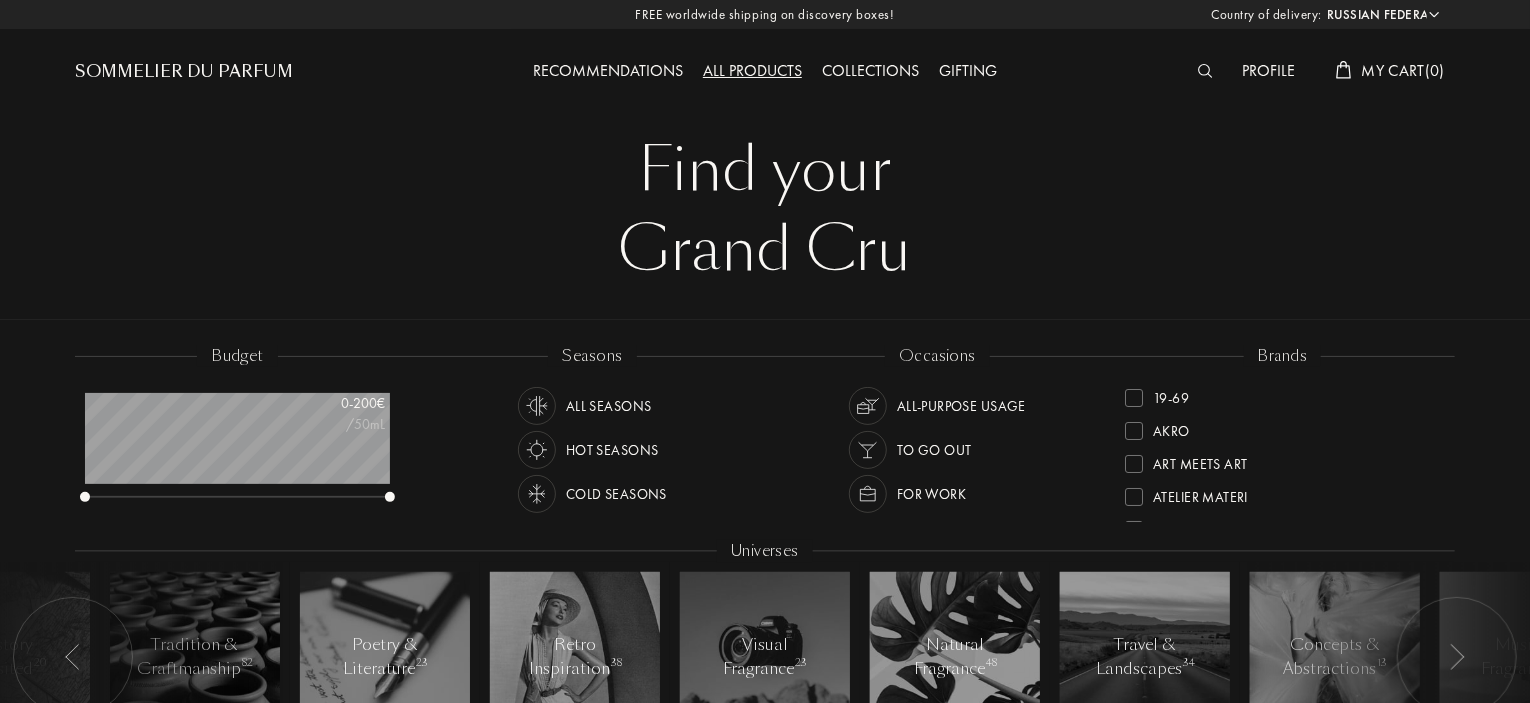 click on "Profile" at bounding box center [1269, 72] 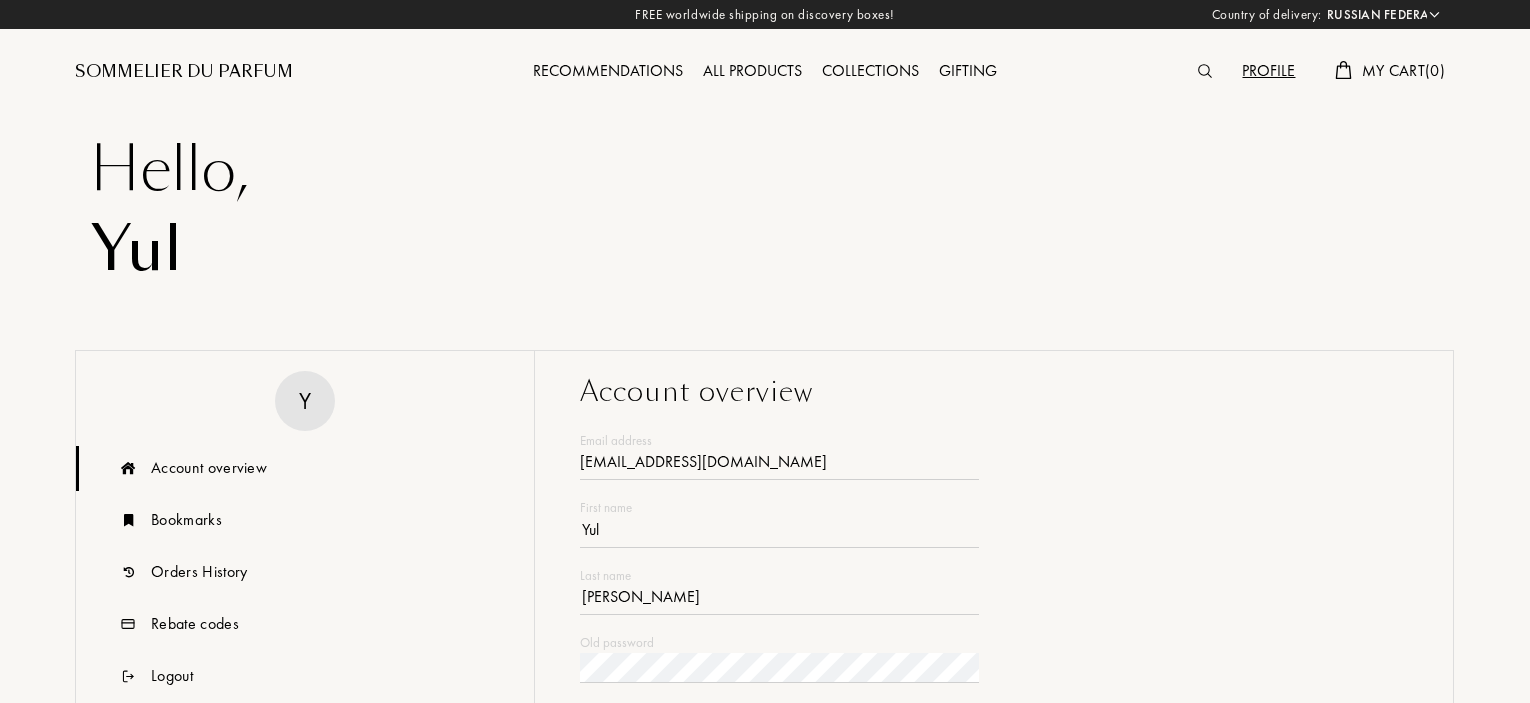 select on "RU" 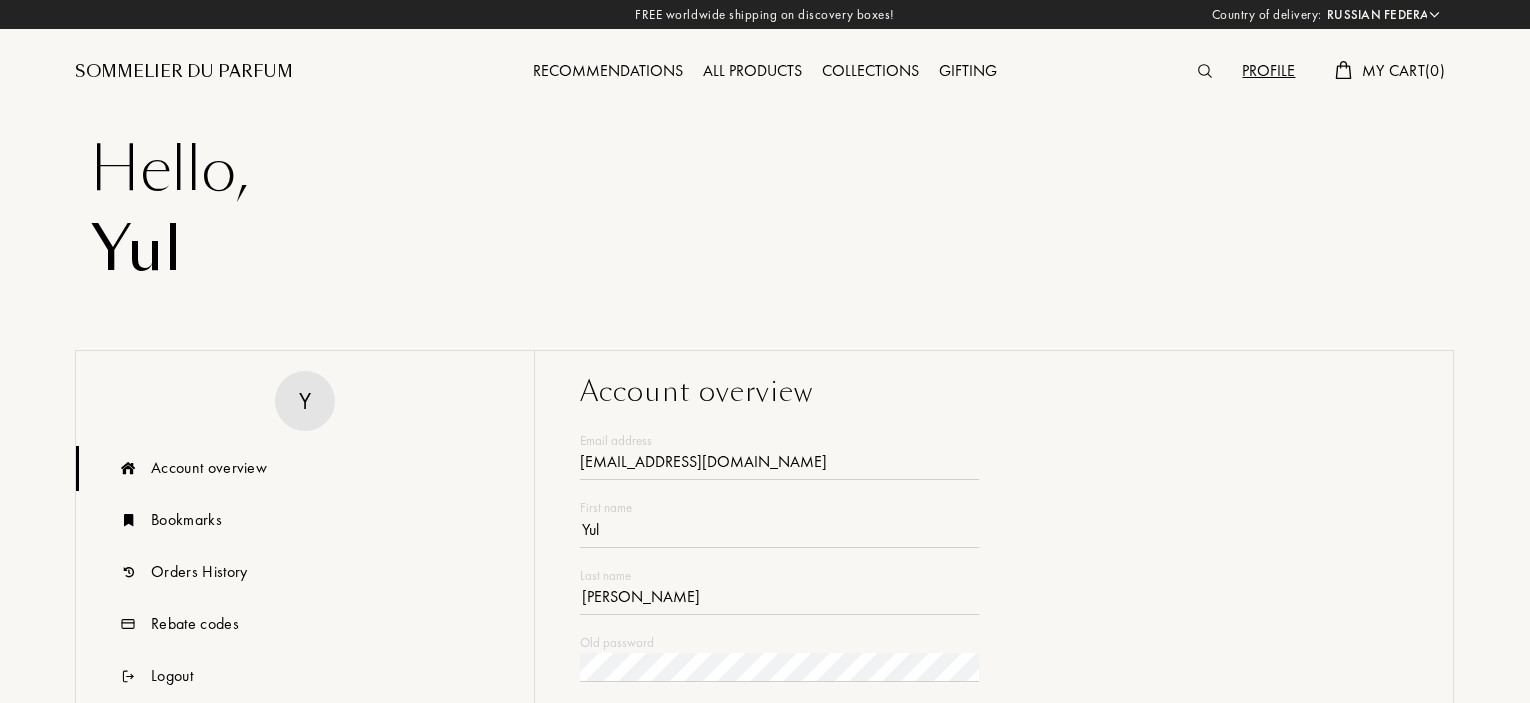 scroll, scrollTop: 0, scrollLeft: 0, axis: both 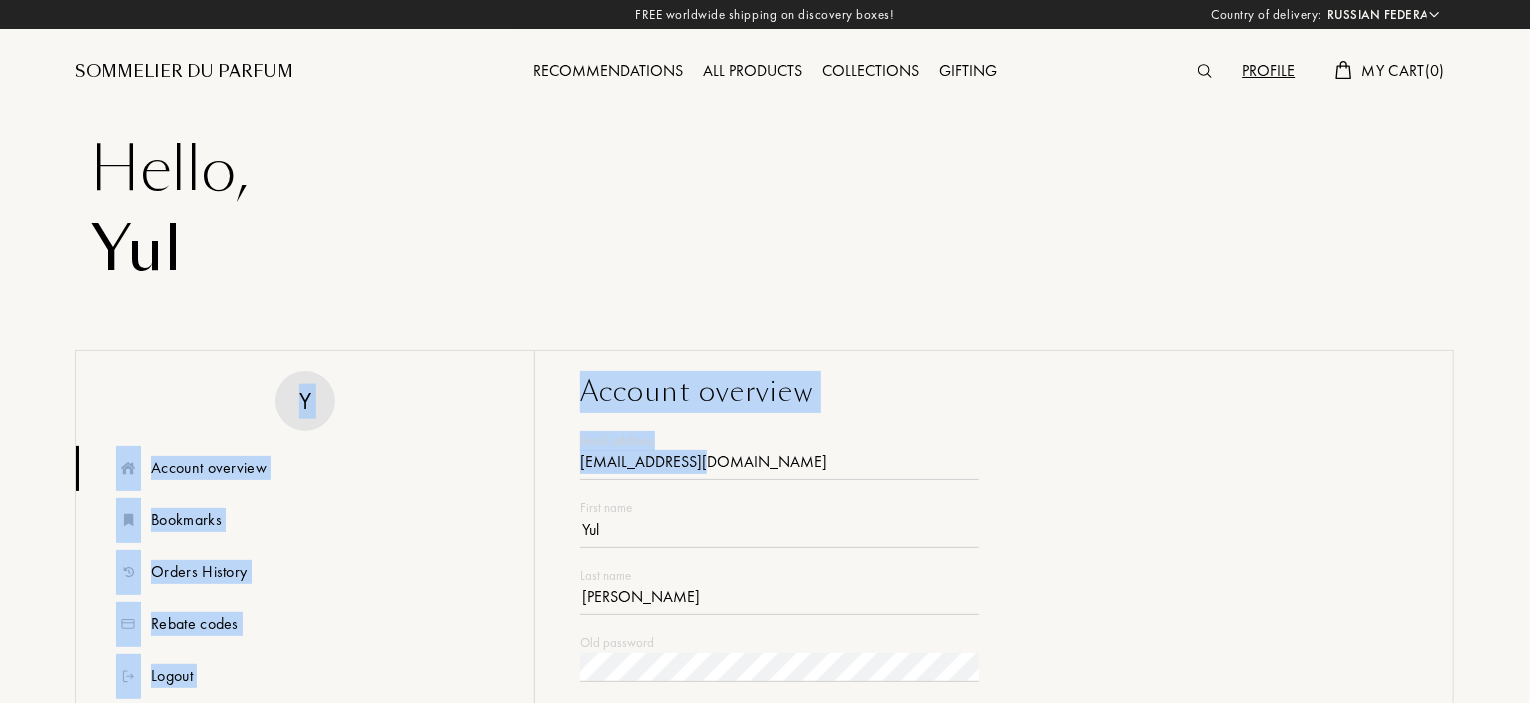 drag, startPoint x: 1528, startPoint y: 296, endPoint x: 1535, endPoint y: 457, distance: 161.1521 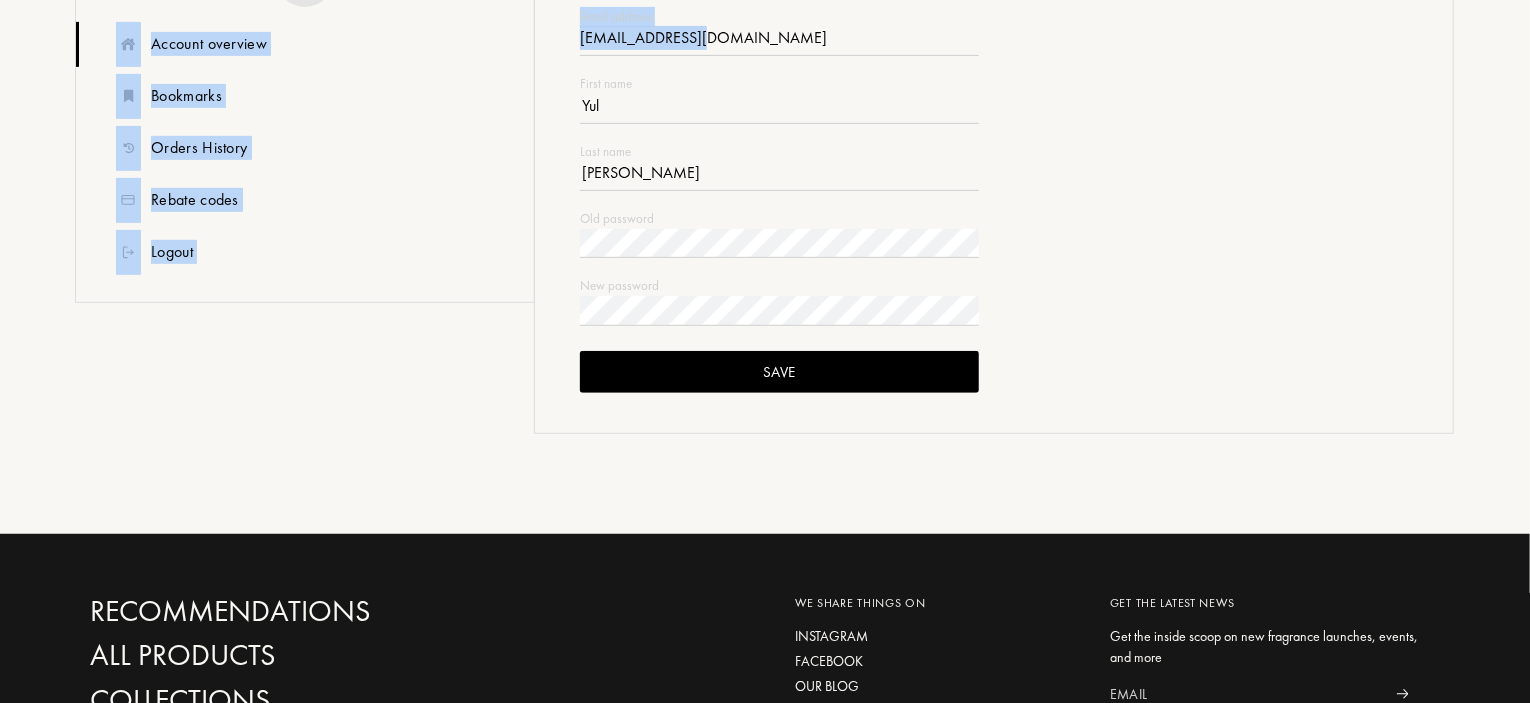 scroll, scrollTop: 427, scrollLeft: 0, axis: vertical 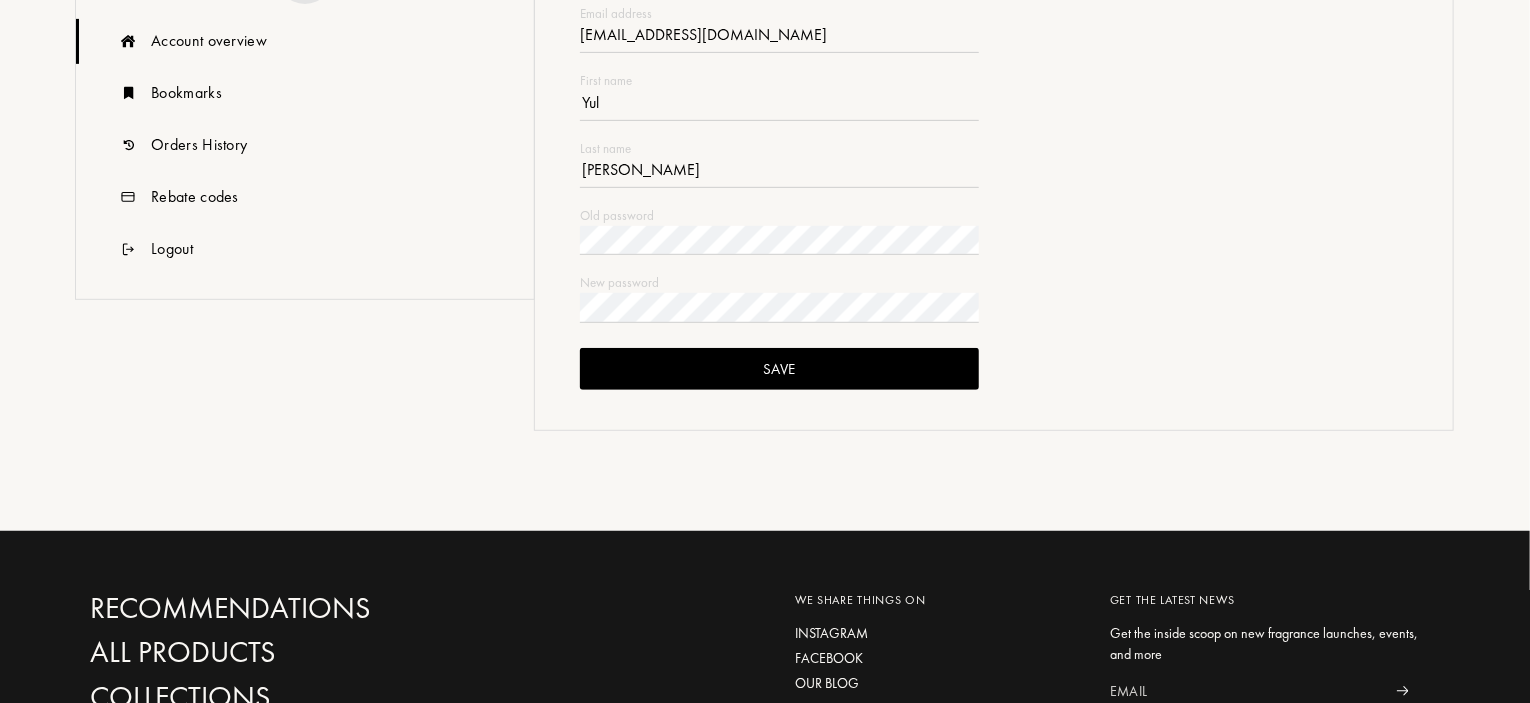 click on "Save" at bounding box center [779, 369] 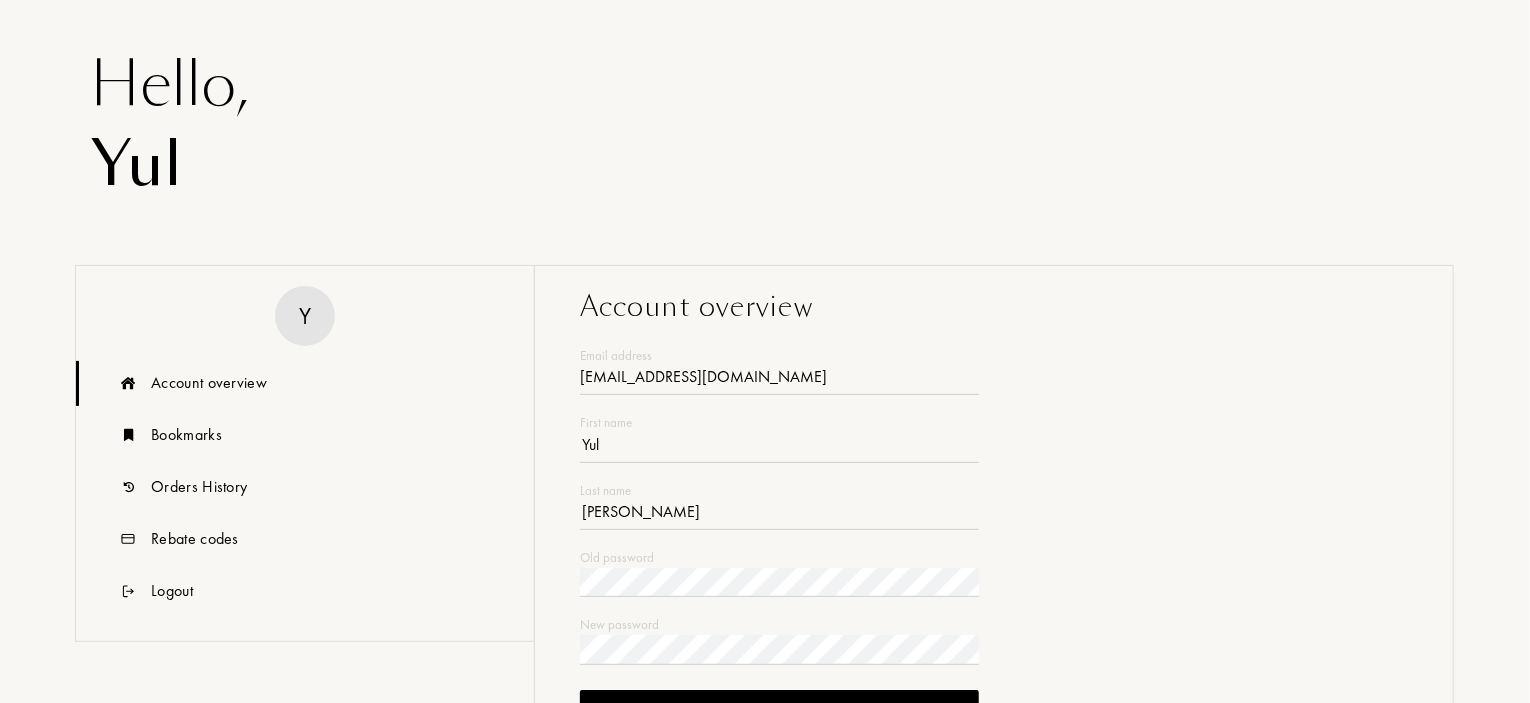 scroll, scrollTop: 0, scrollLeft: 0, axis: both 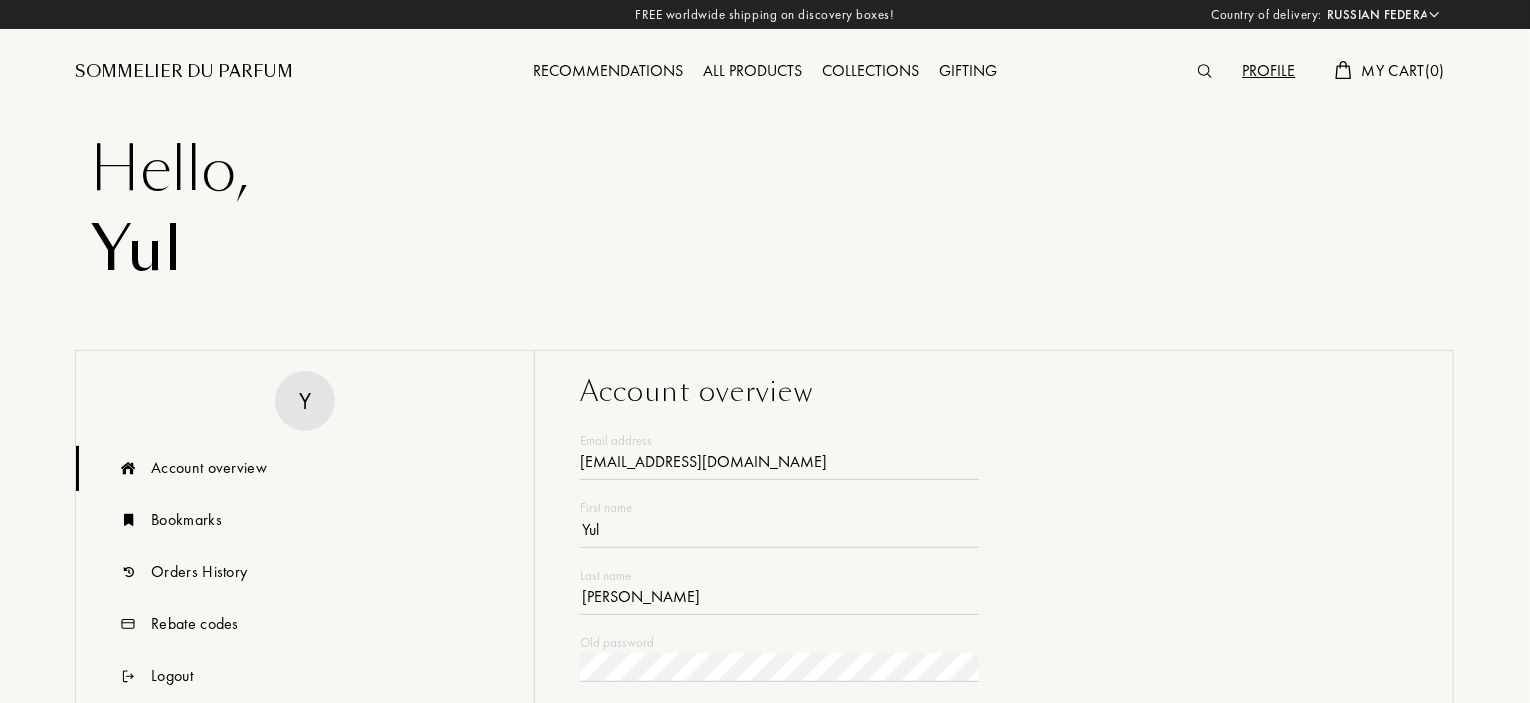 click on "Recommendations" at bounding box center [608, 72] 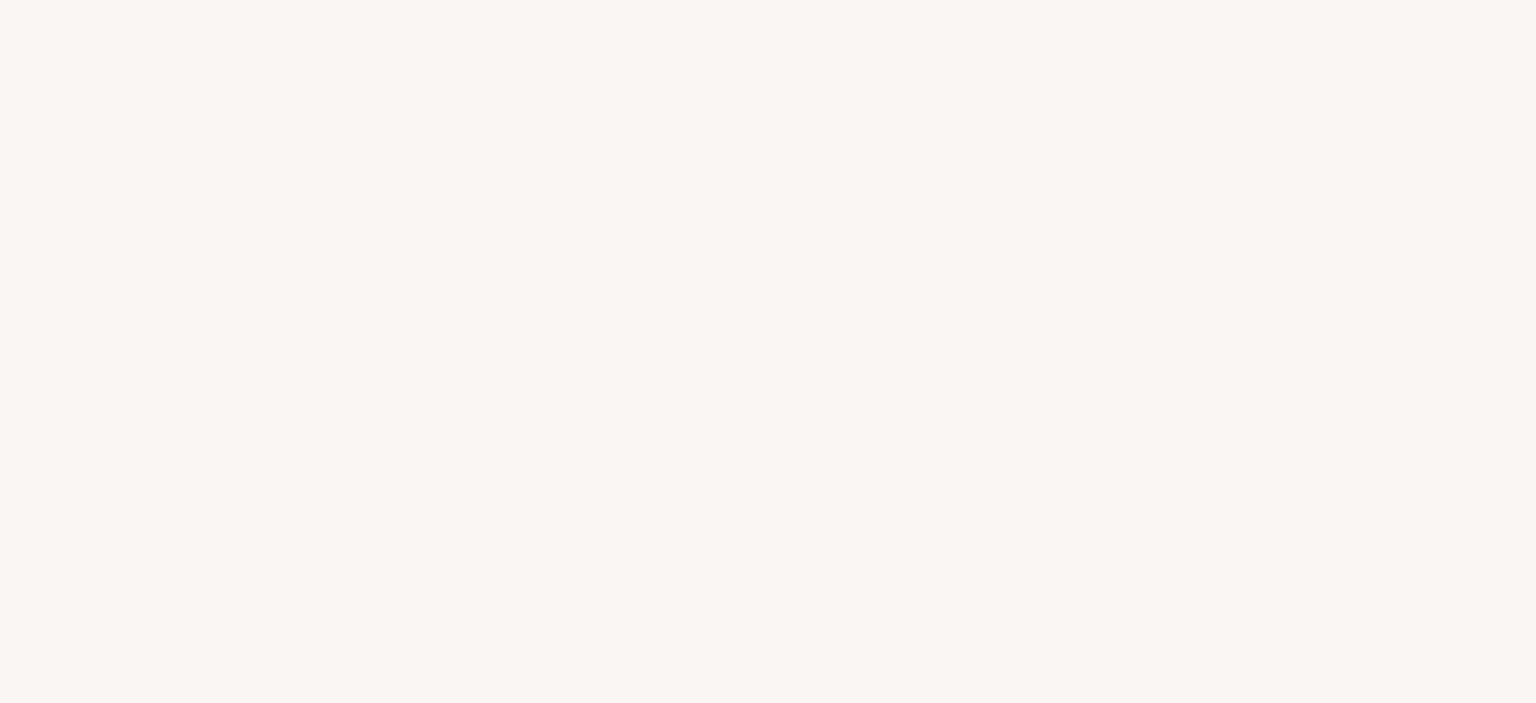 scroll, scrollTop: 0, scrollLeft: 0, axis: both 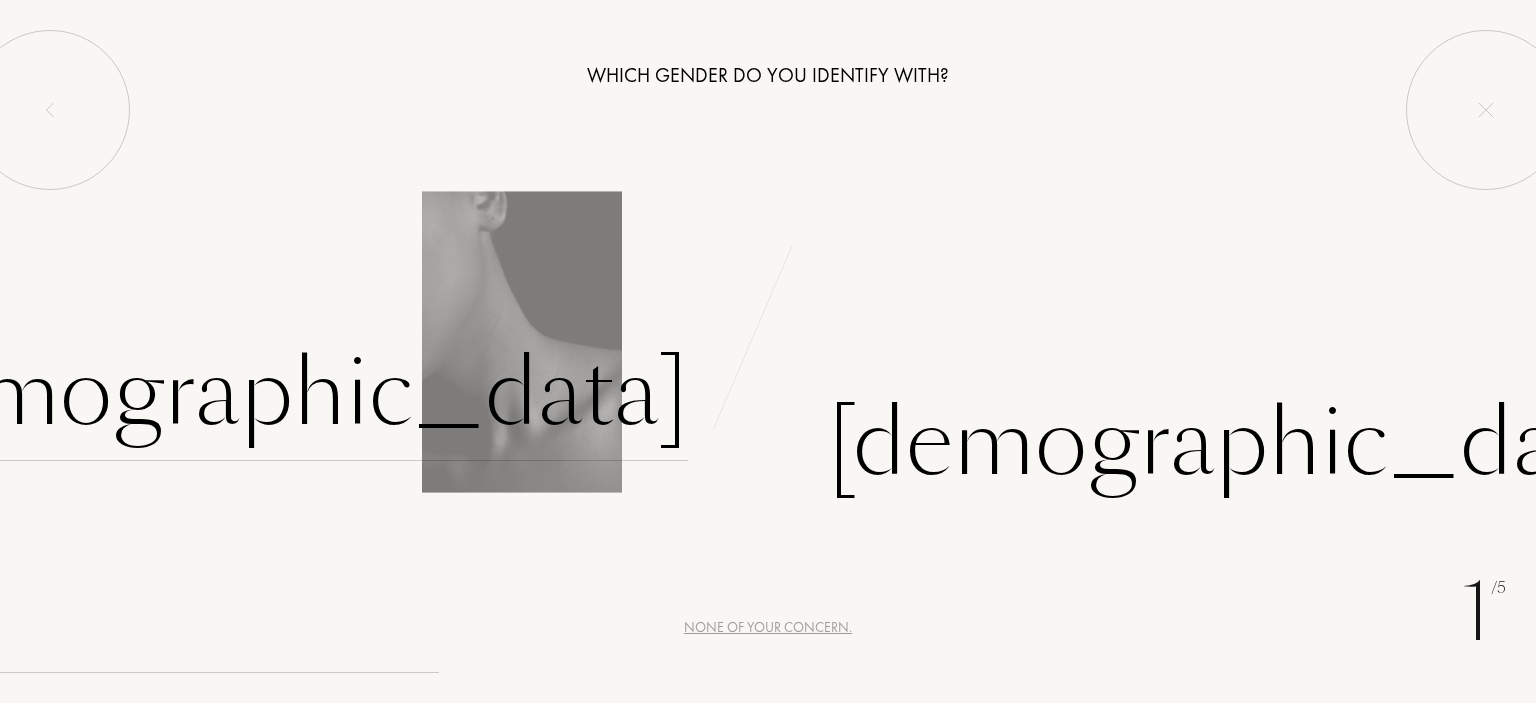 click on "[DEMOGRAPHIC_DATA]" at bounding box center (270, 393) 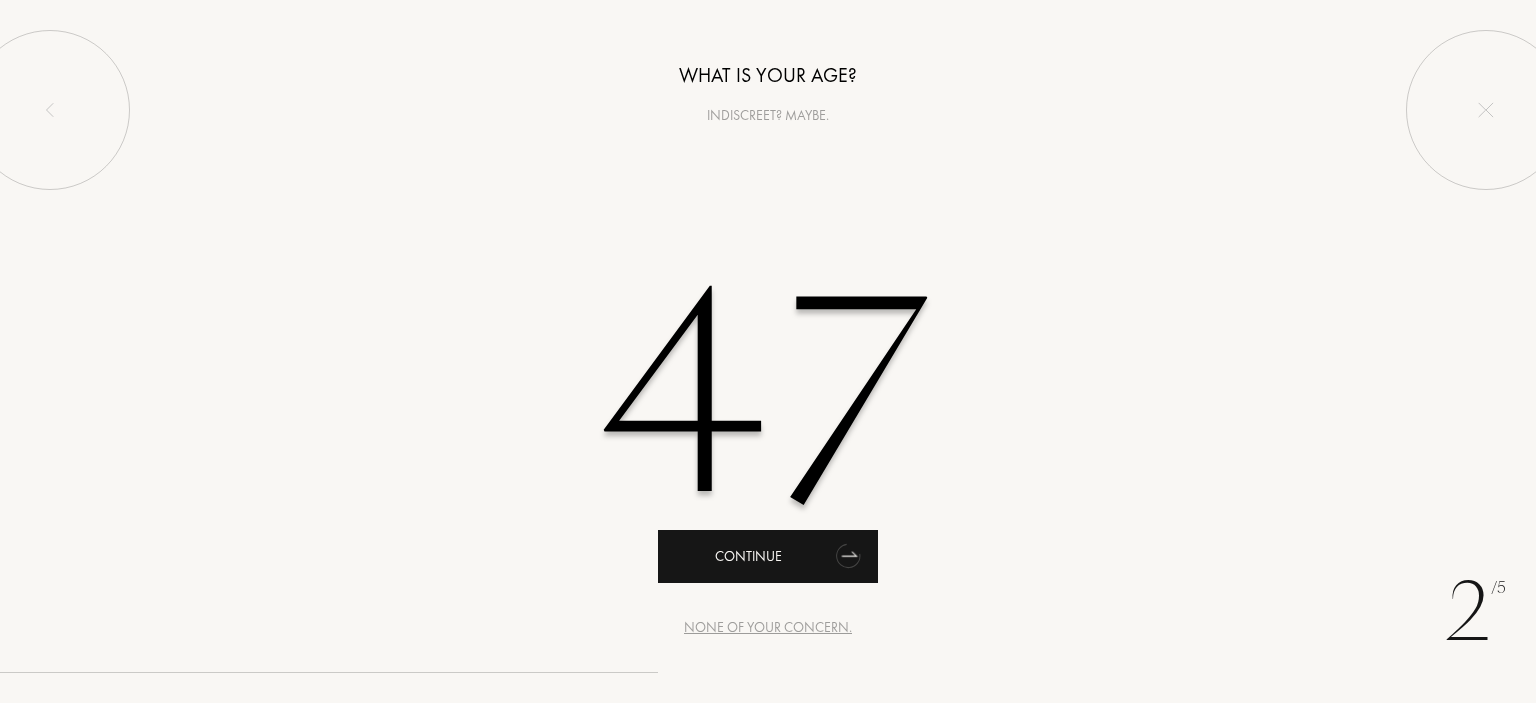 type on "47" 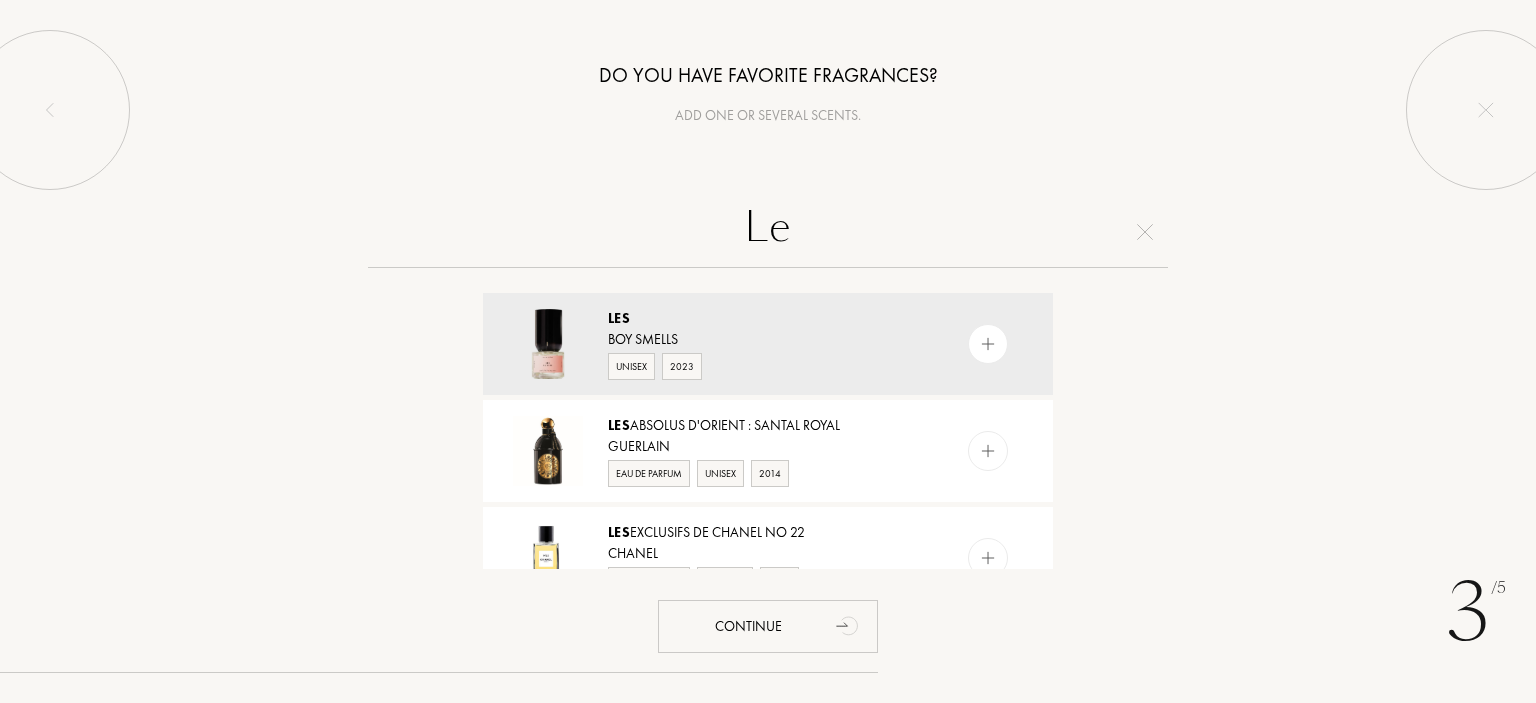 type on "L" 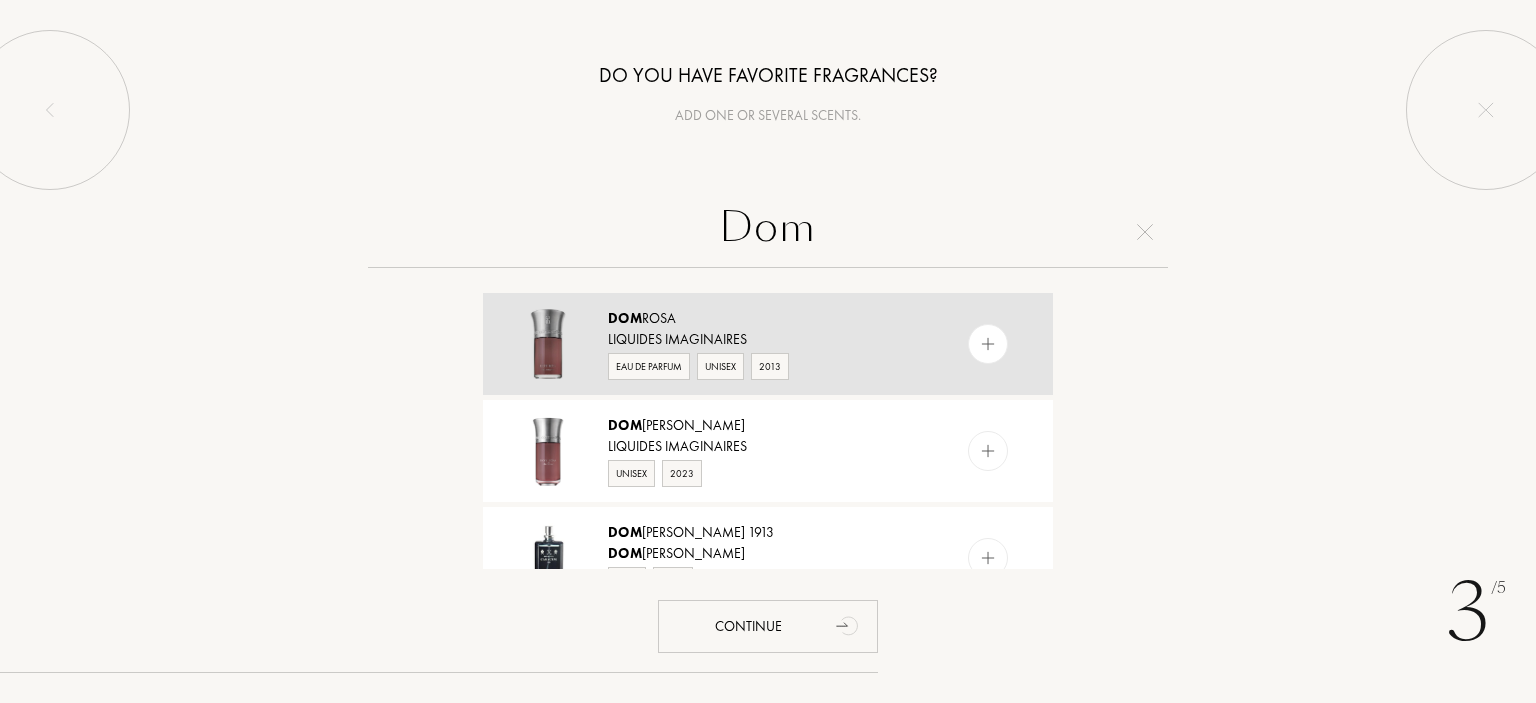type on "Dom" 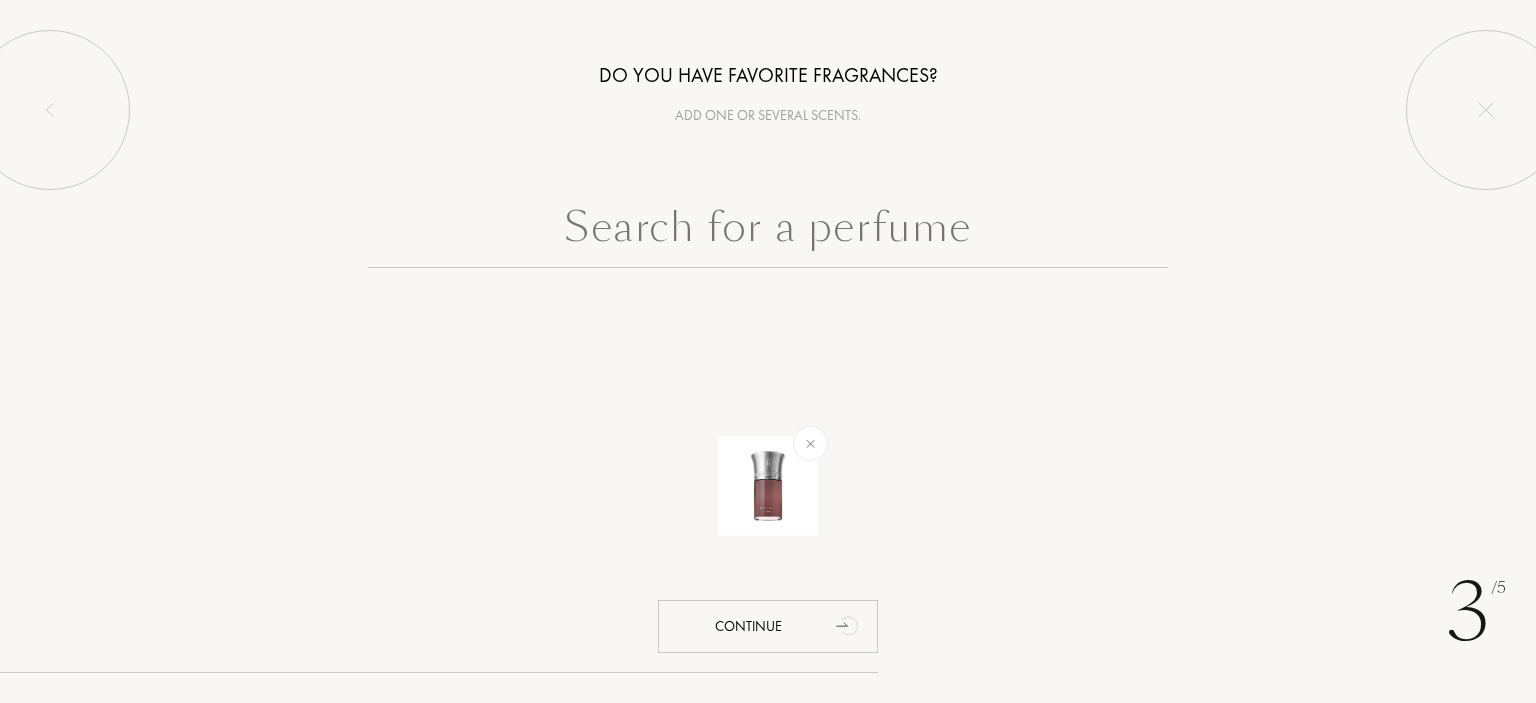 click at bounding box center [768, 232] 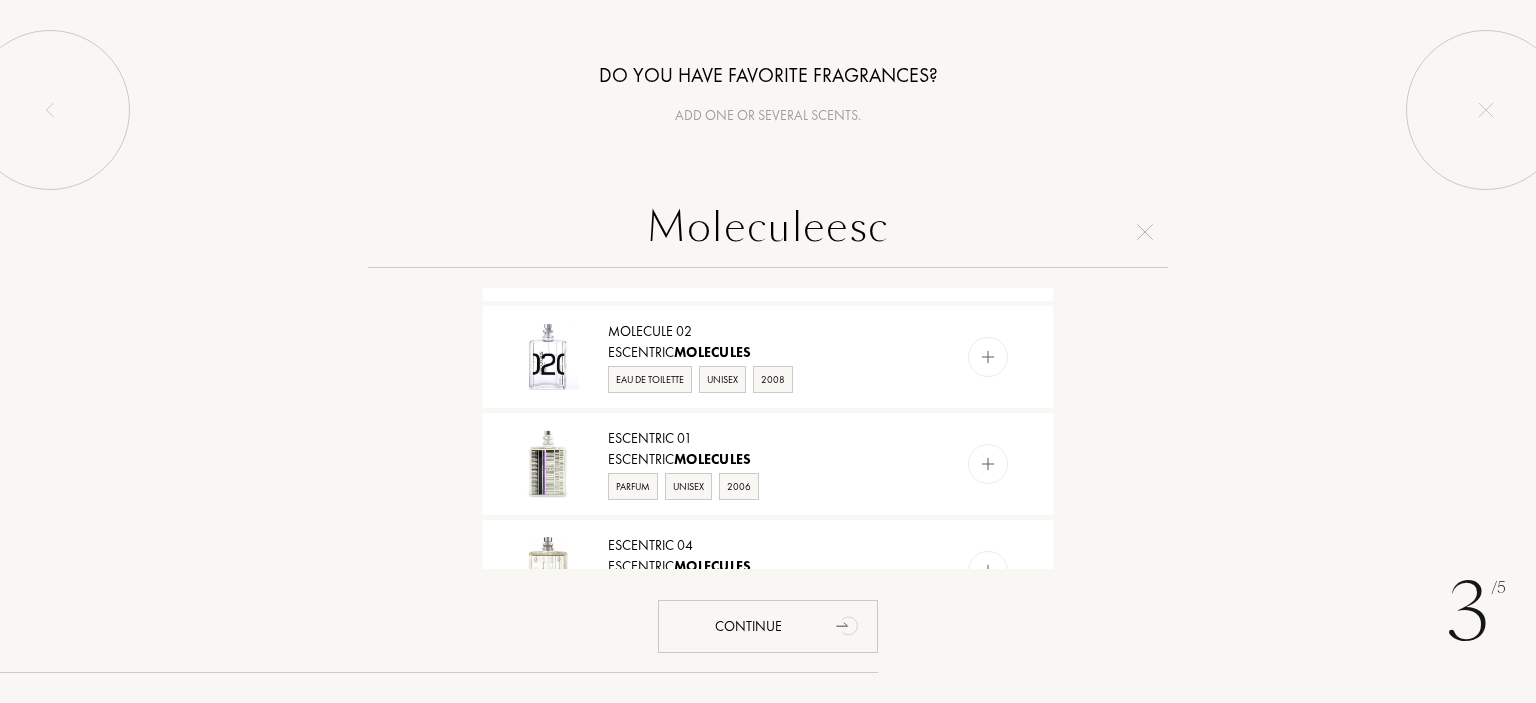 scroll, scrollTop: 351, scrollLeft: 0, axis: vertical 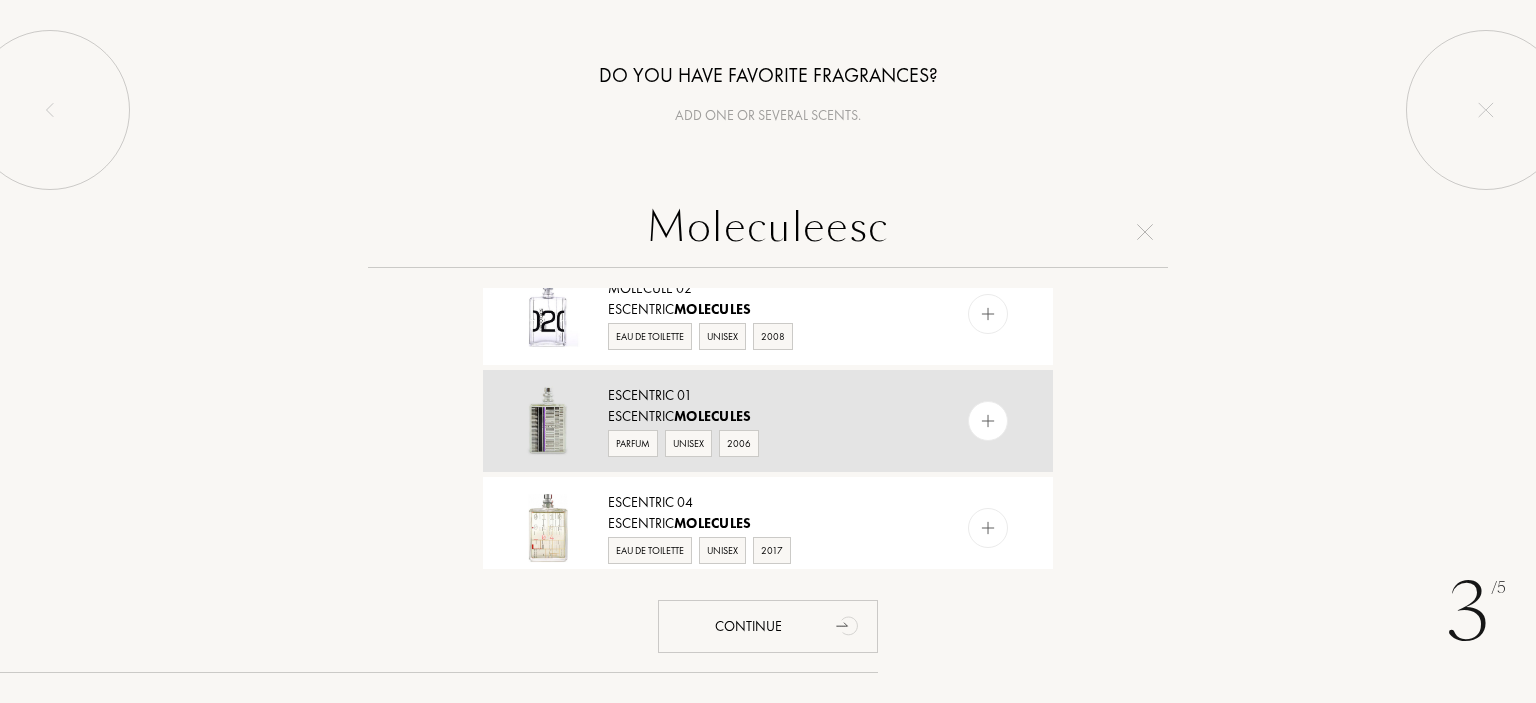 type on "Moleculeesc" 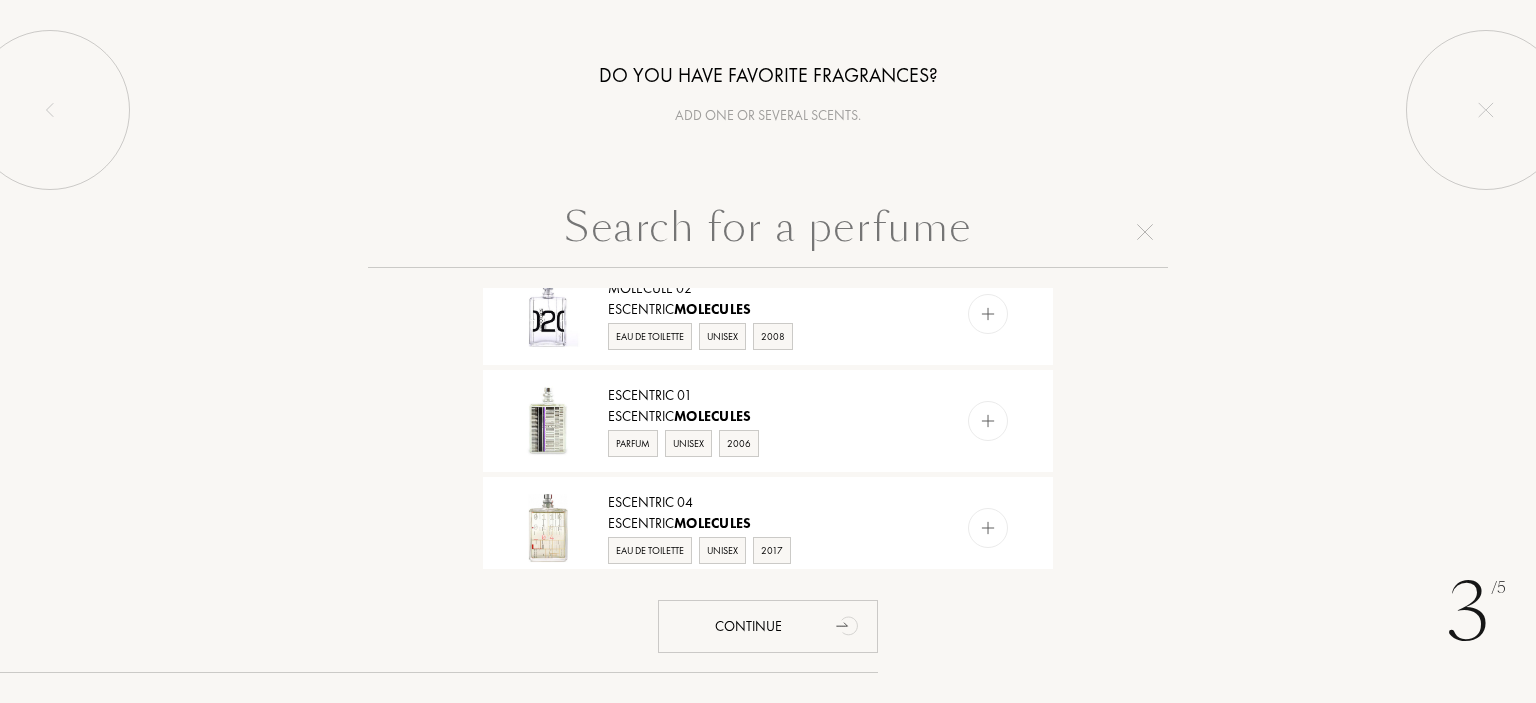scroll, scrollTop: 0, scrollLeft: 0, axis: both 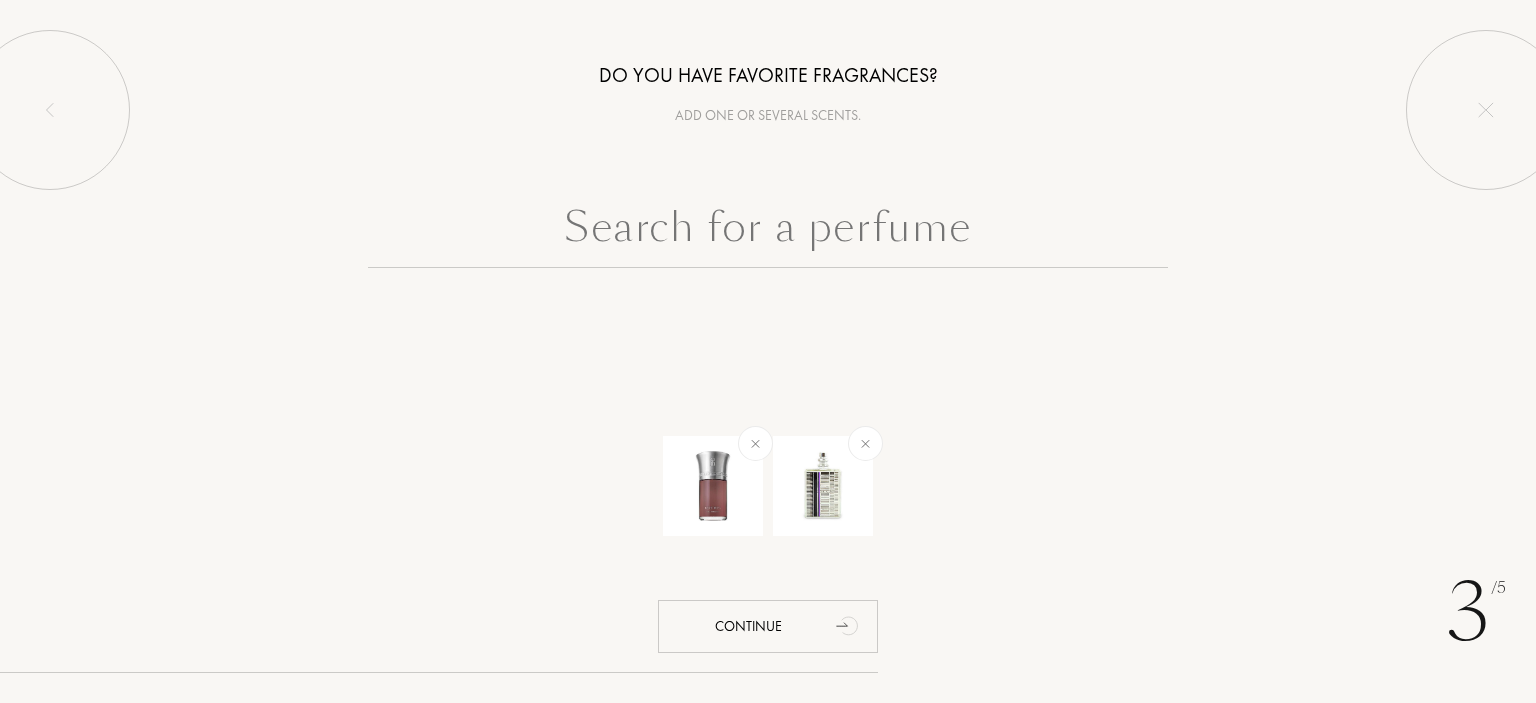 click at bounding box center (768, 232) 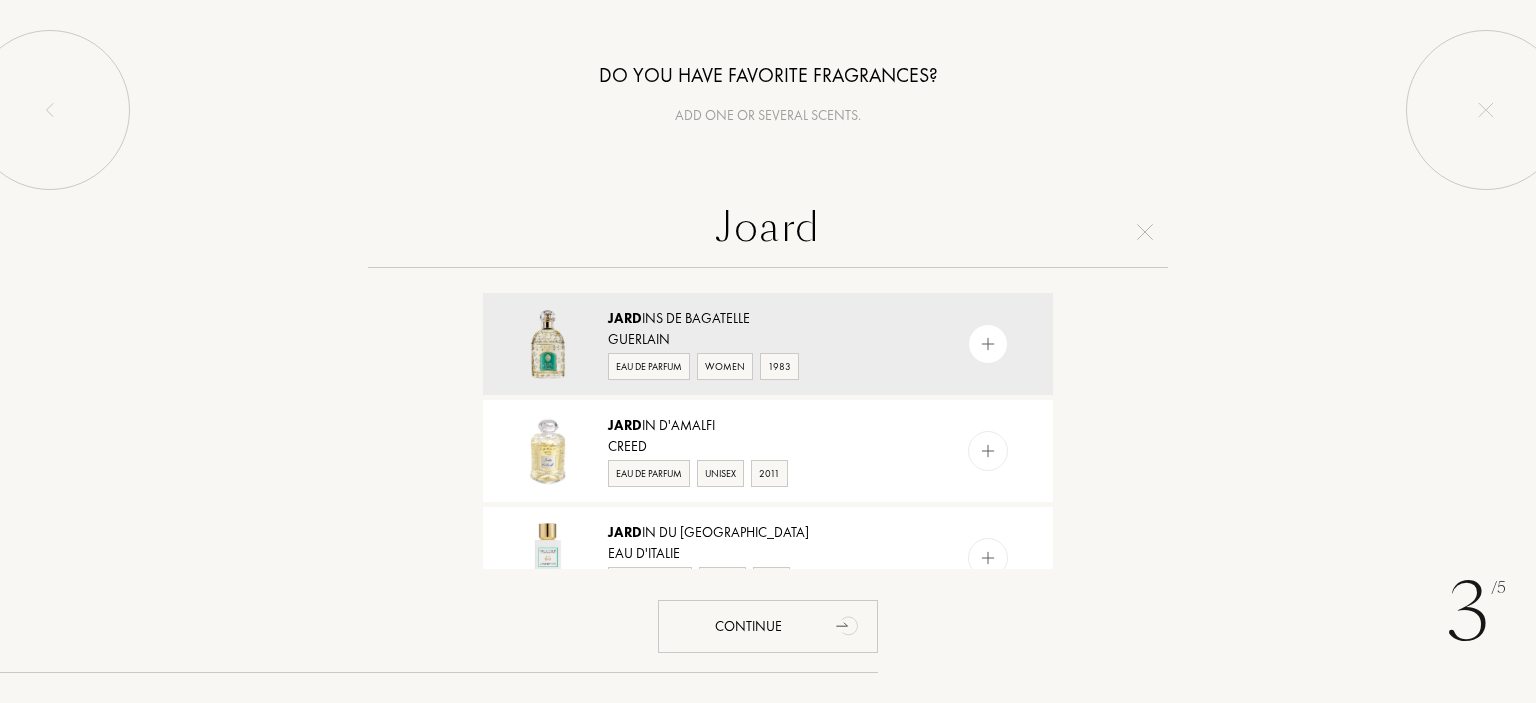 click on "Joard" at bounding box center (768, 232) 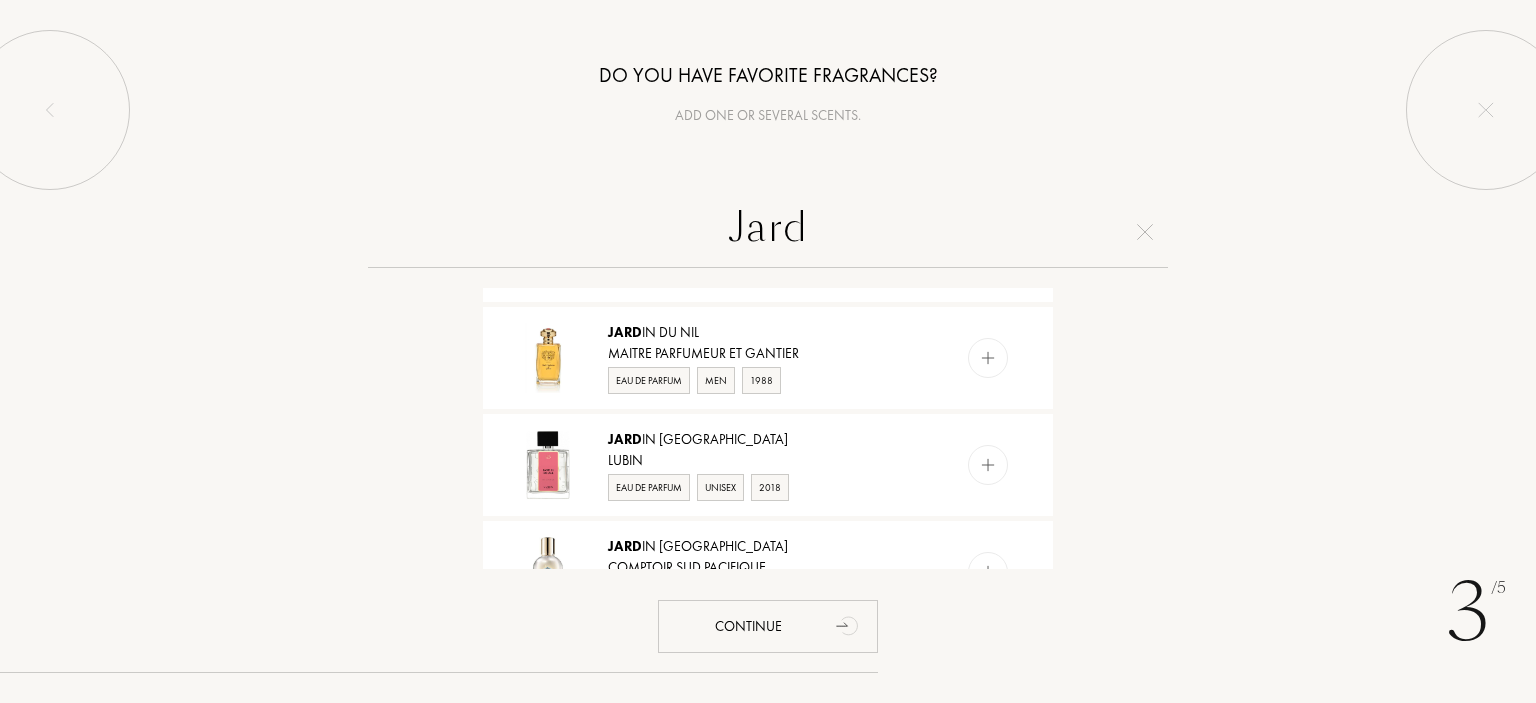 scroll, scrollTop: 546, scrollLeft: 0, axis: vertical 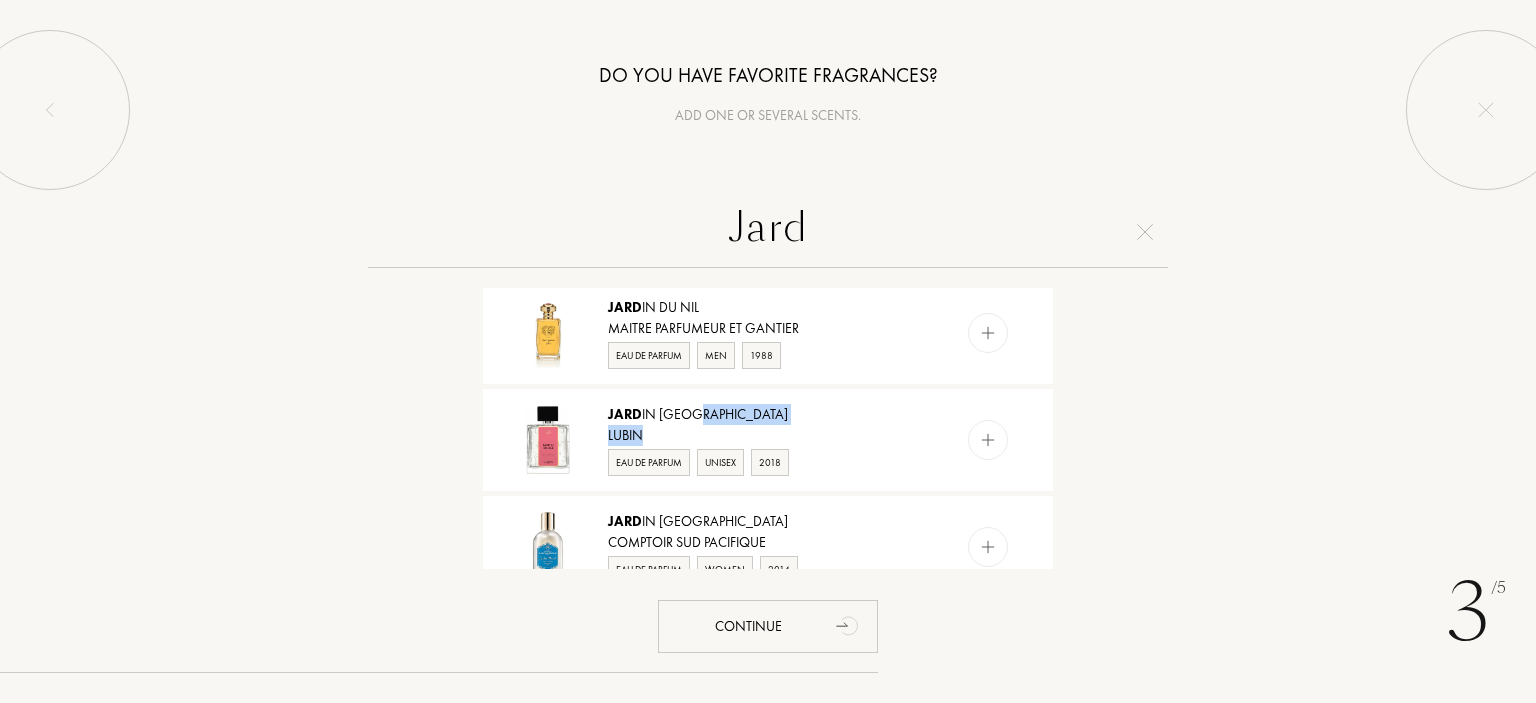 drag, startPoint x: 1063, startPoint y: 383, endPoint x: 1069, endPoint y: 423, distance: 40.4475 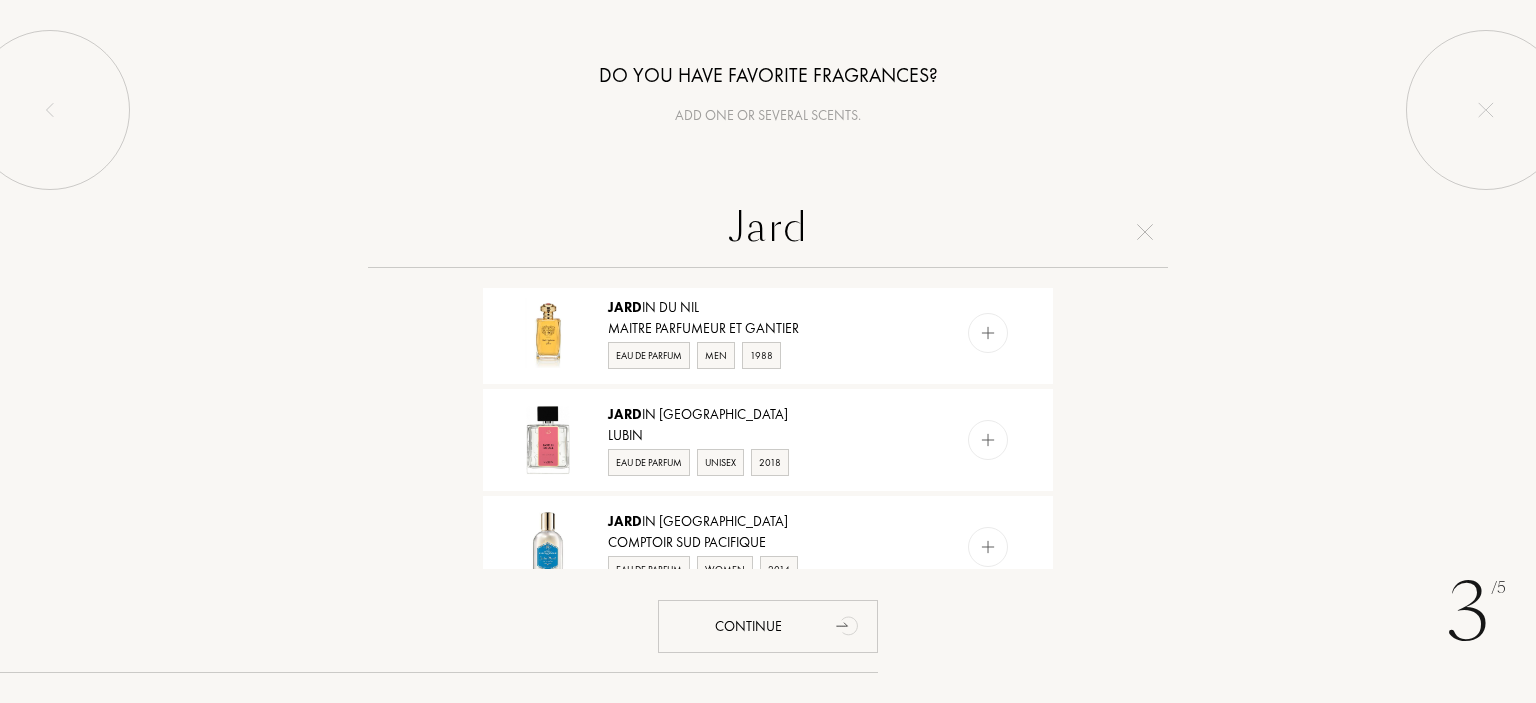 click on "Jard" at bounding box center [768, 232] 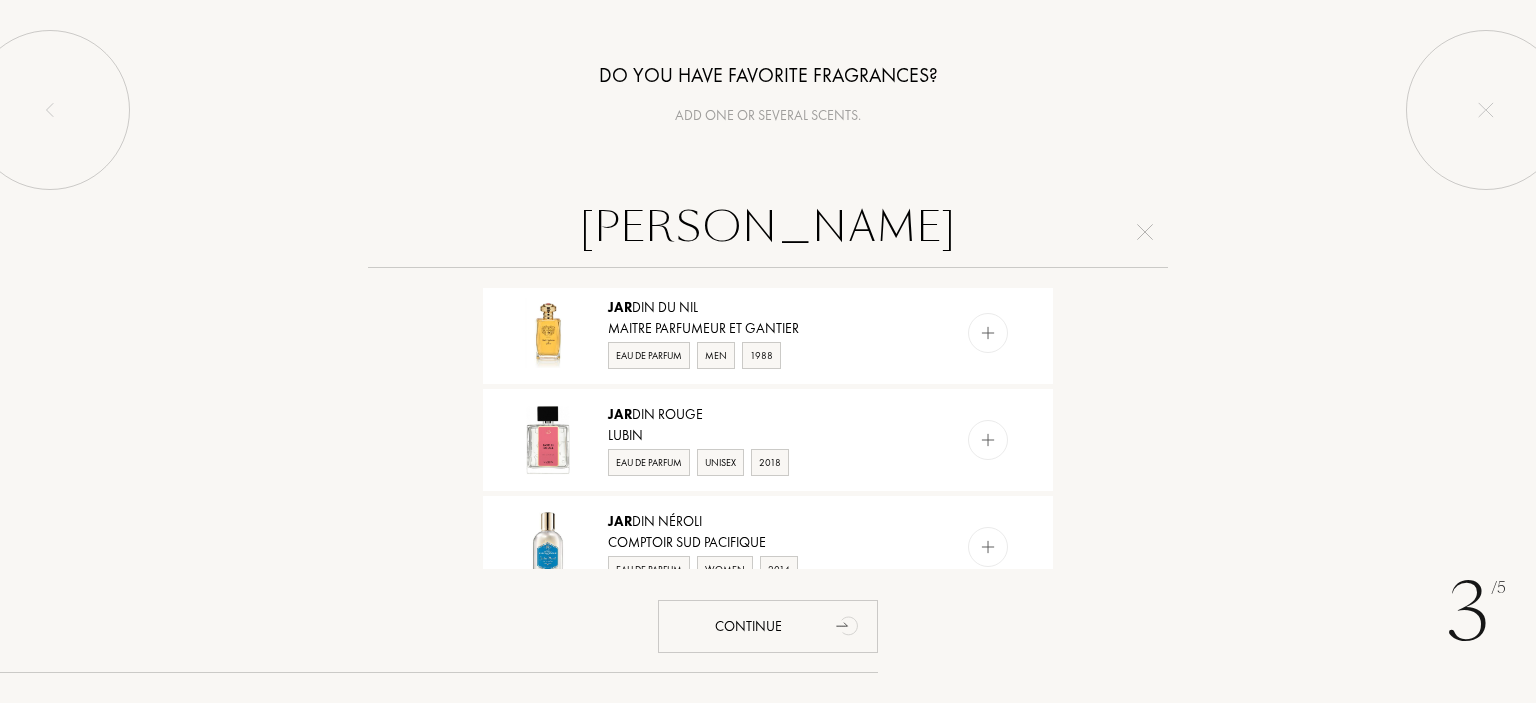 type on "J" 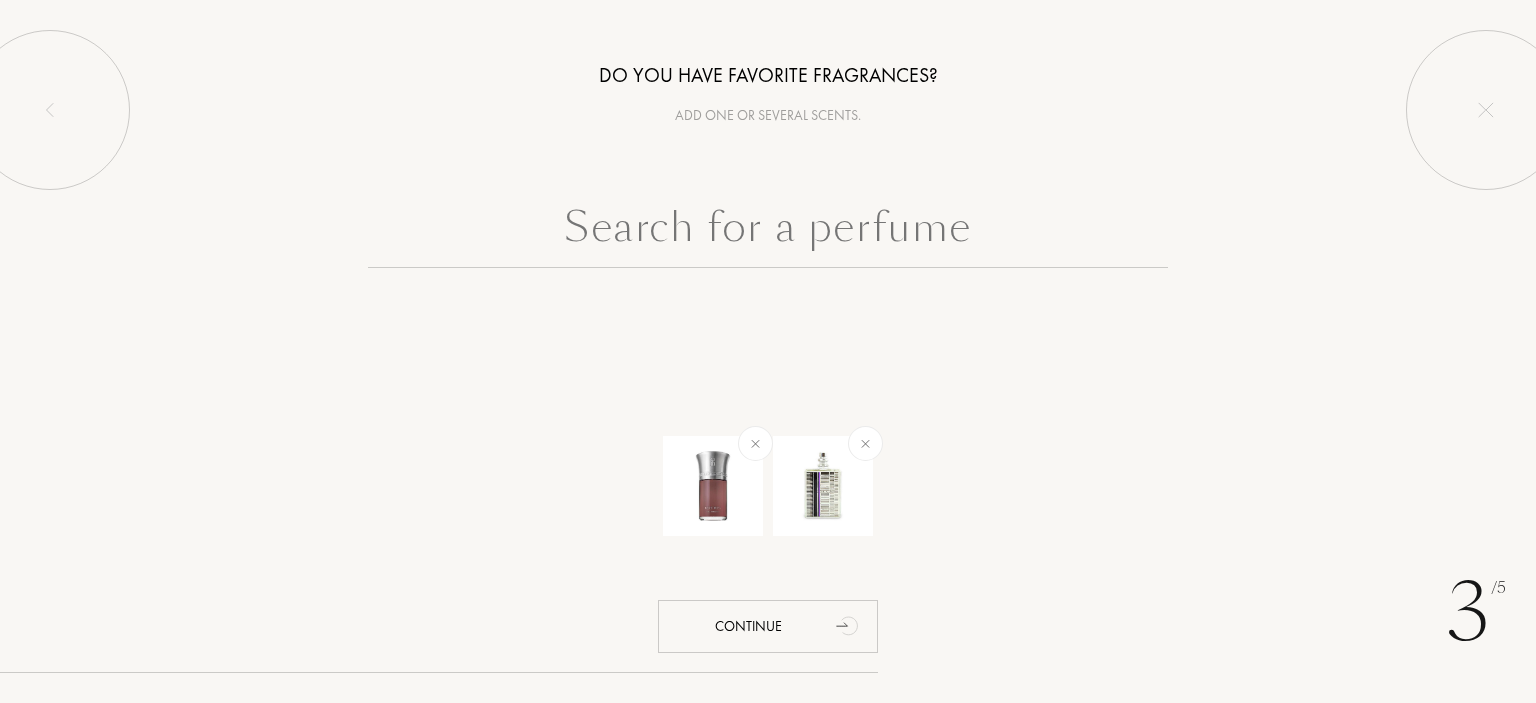 scroll, scrollTop: 0, scrollLeft: 0, axis: both 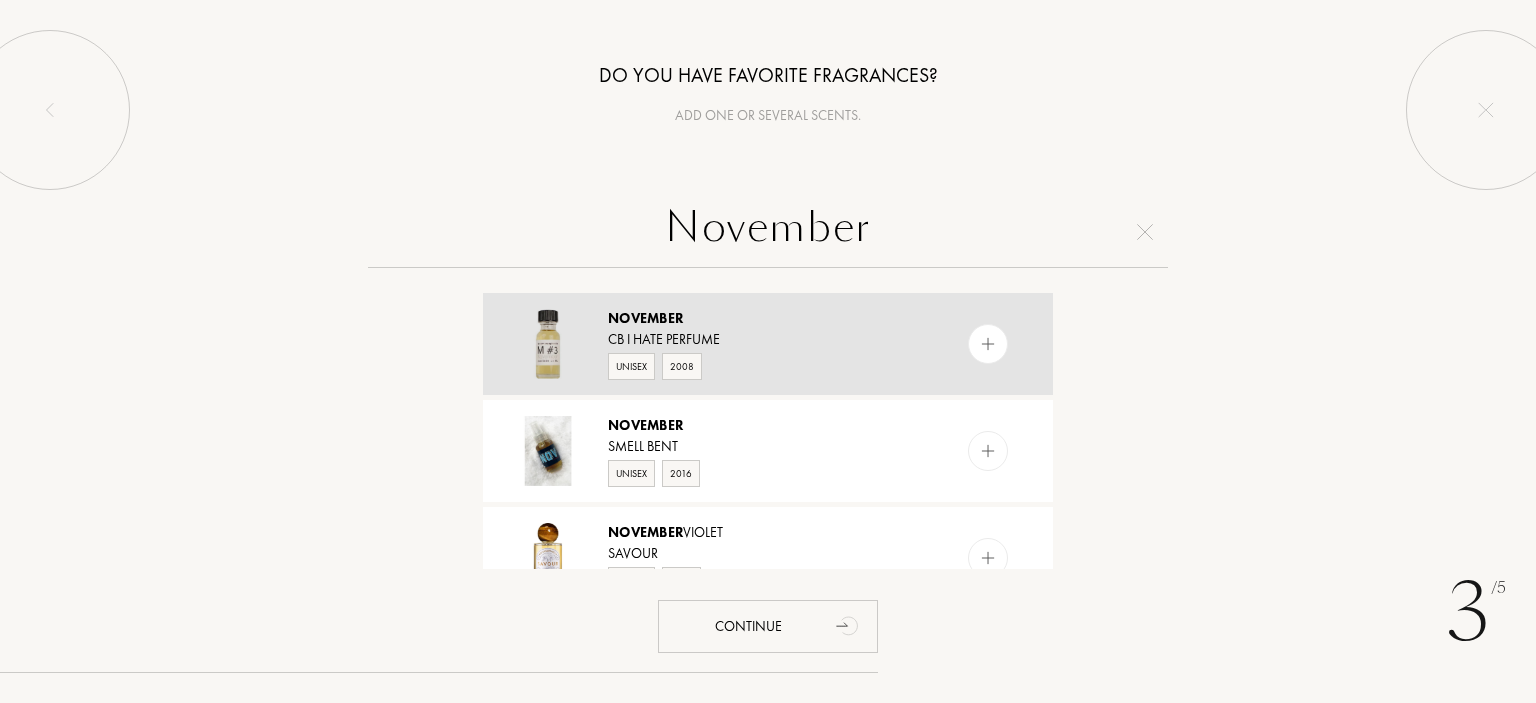 type on "November" 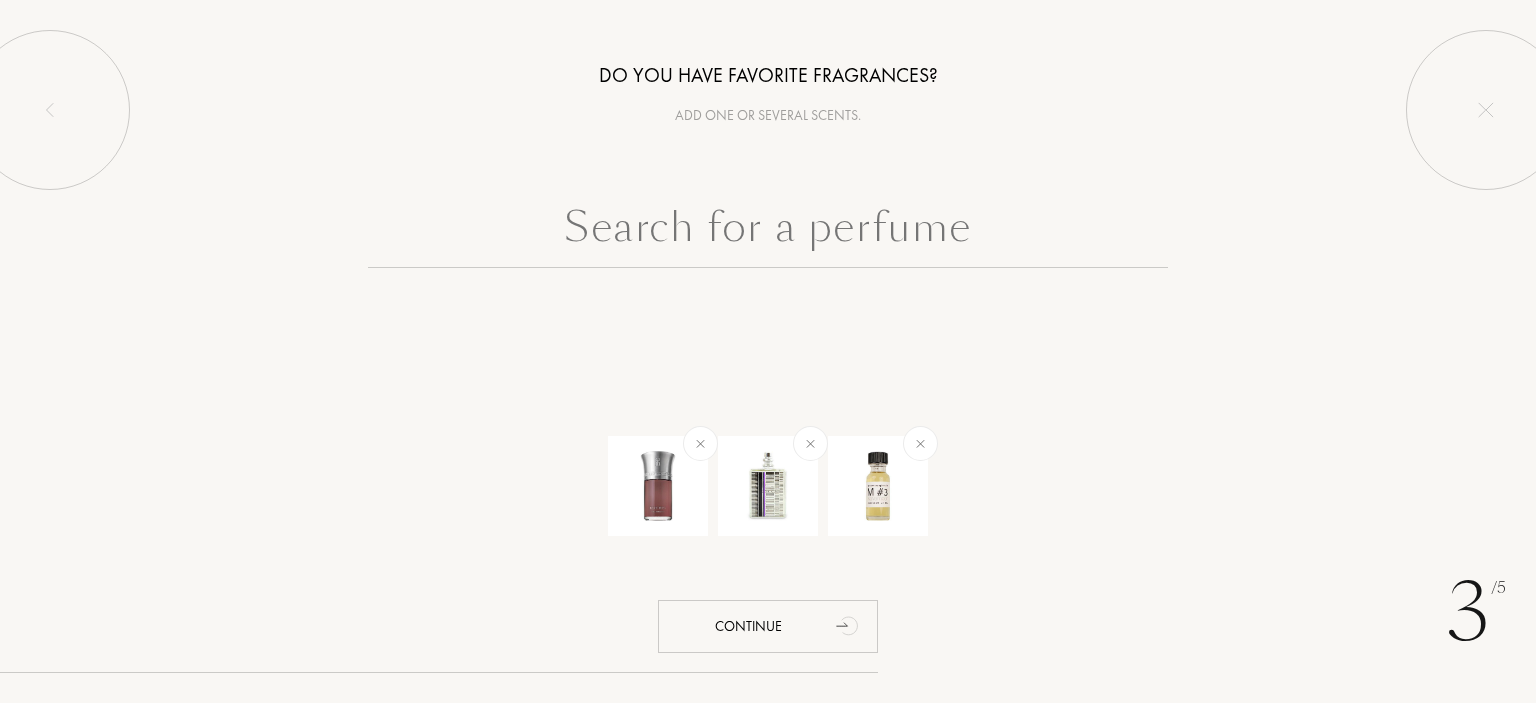 click at bounding box center (768, 232) 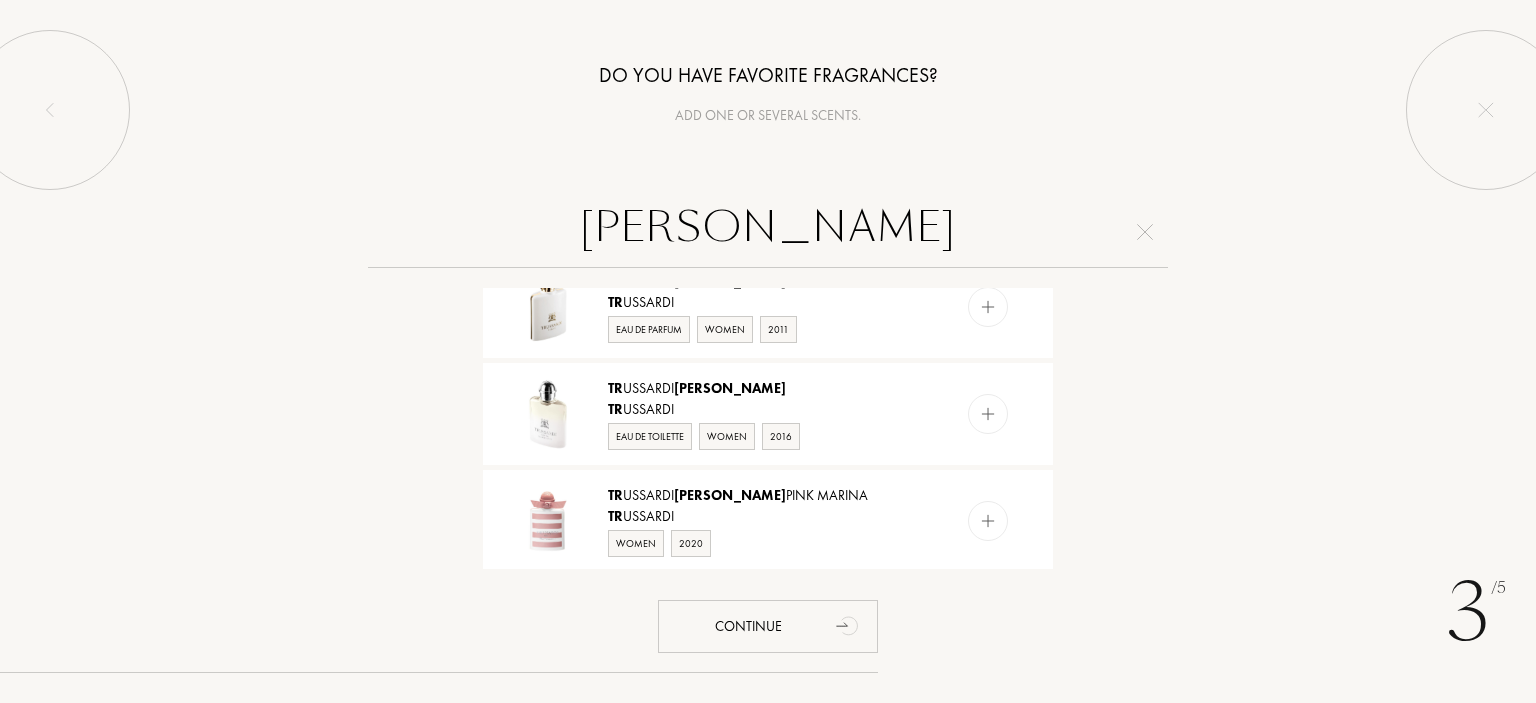 scroll, scrollTop: 150, scrollLeft: 0, axis: vertical 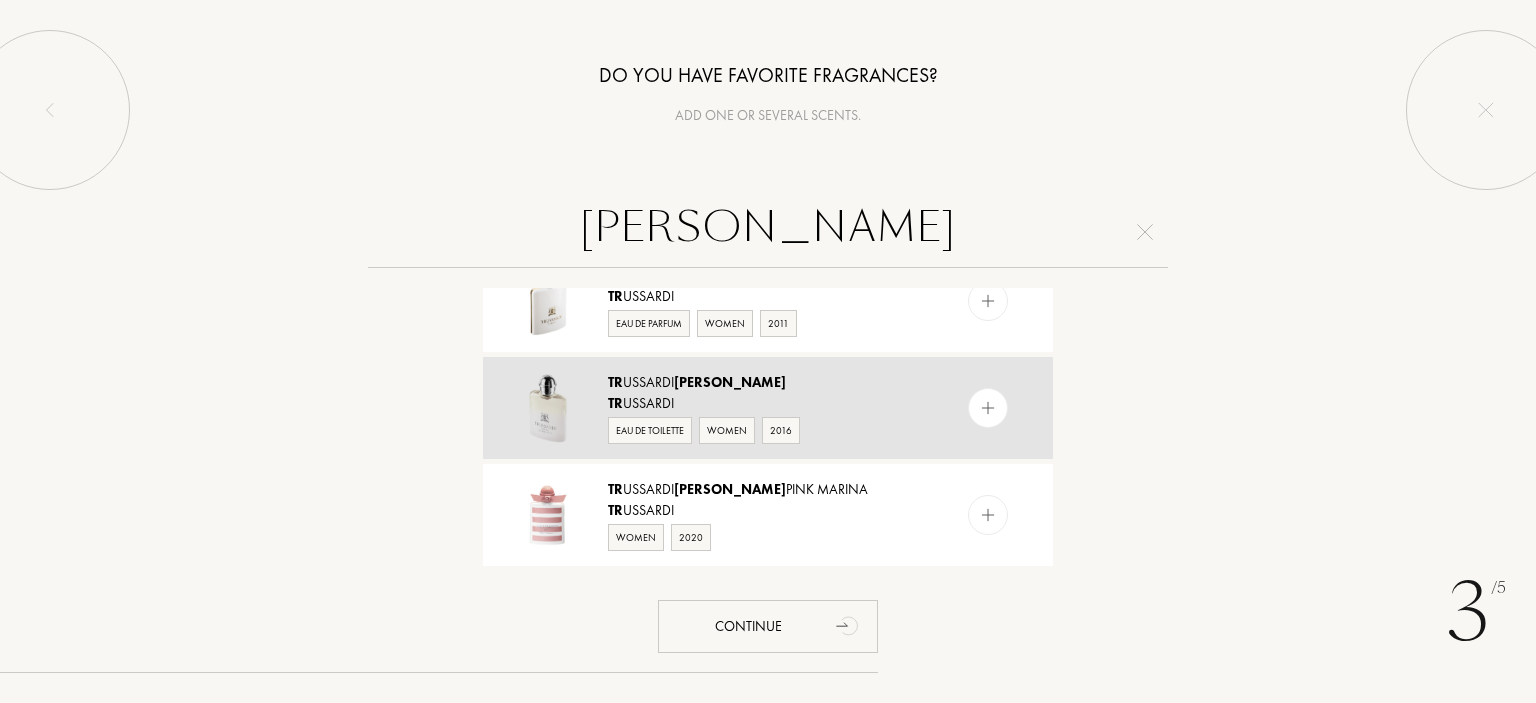 type on "Donna Tr" 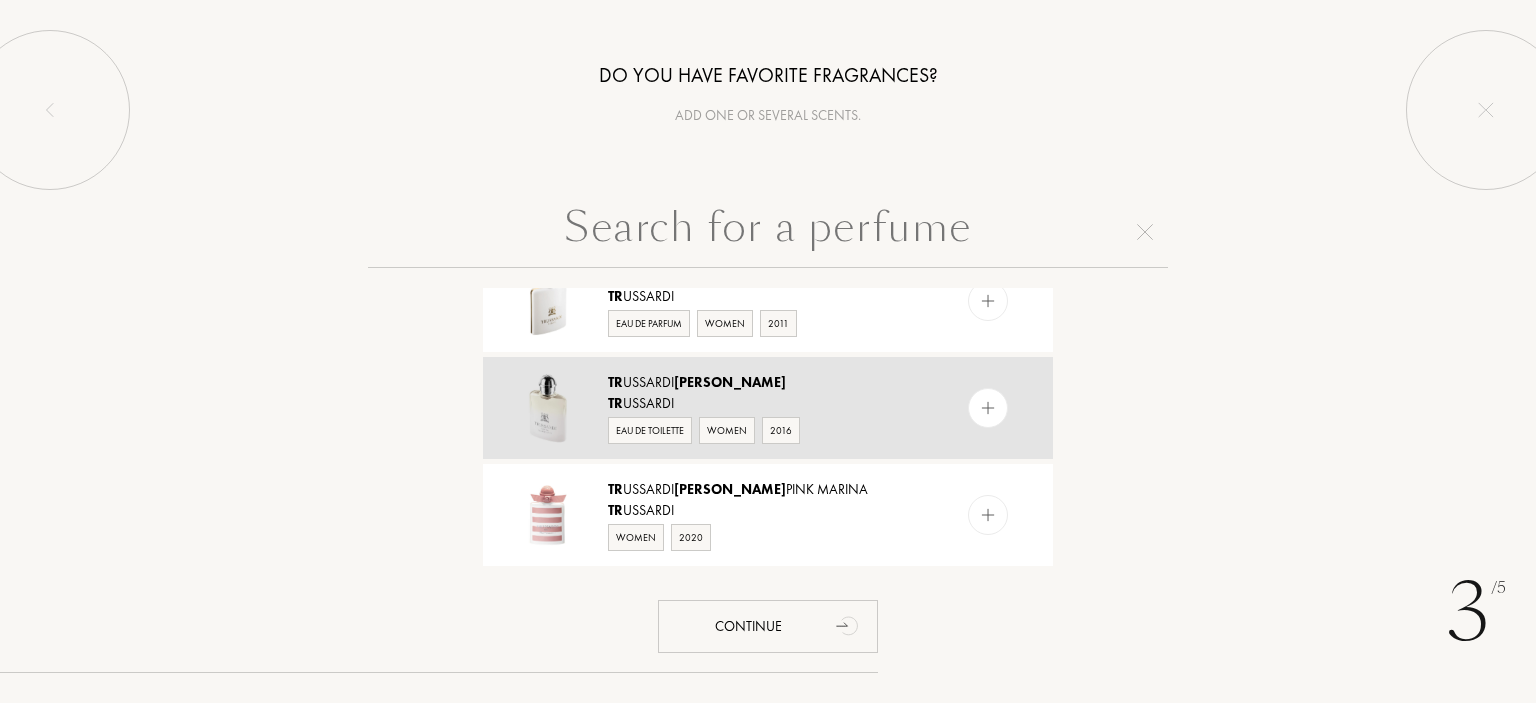 scroll, scrollTop: 0, scrollLeft: 0, axis: both 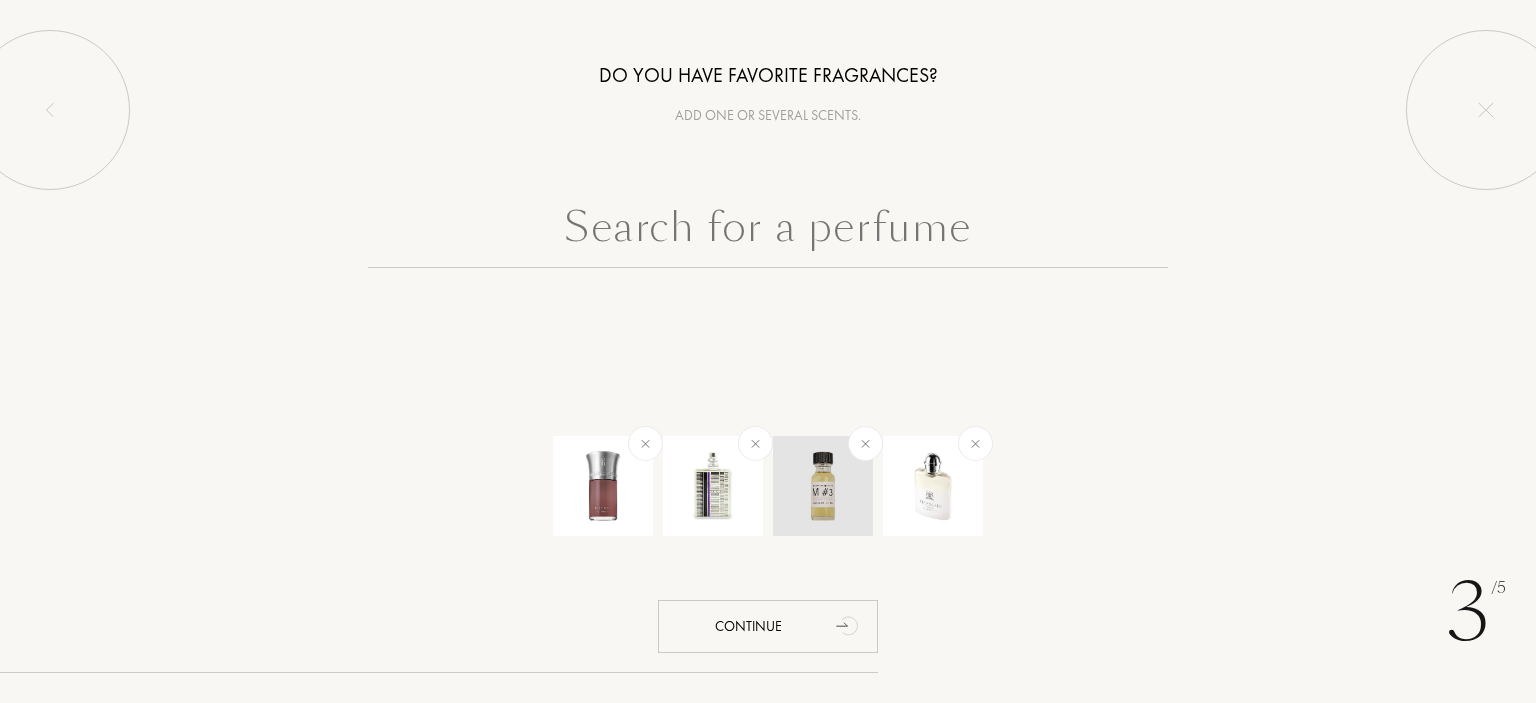click at bounding box center [865, 443] 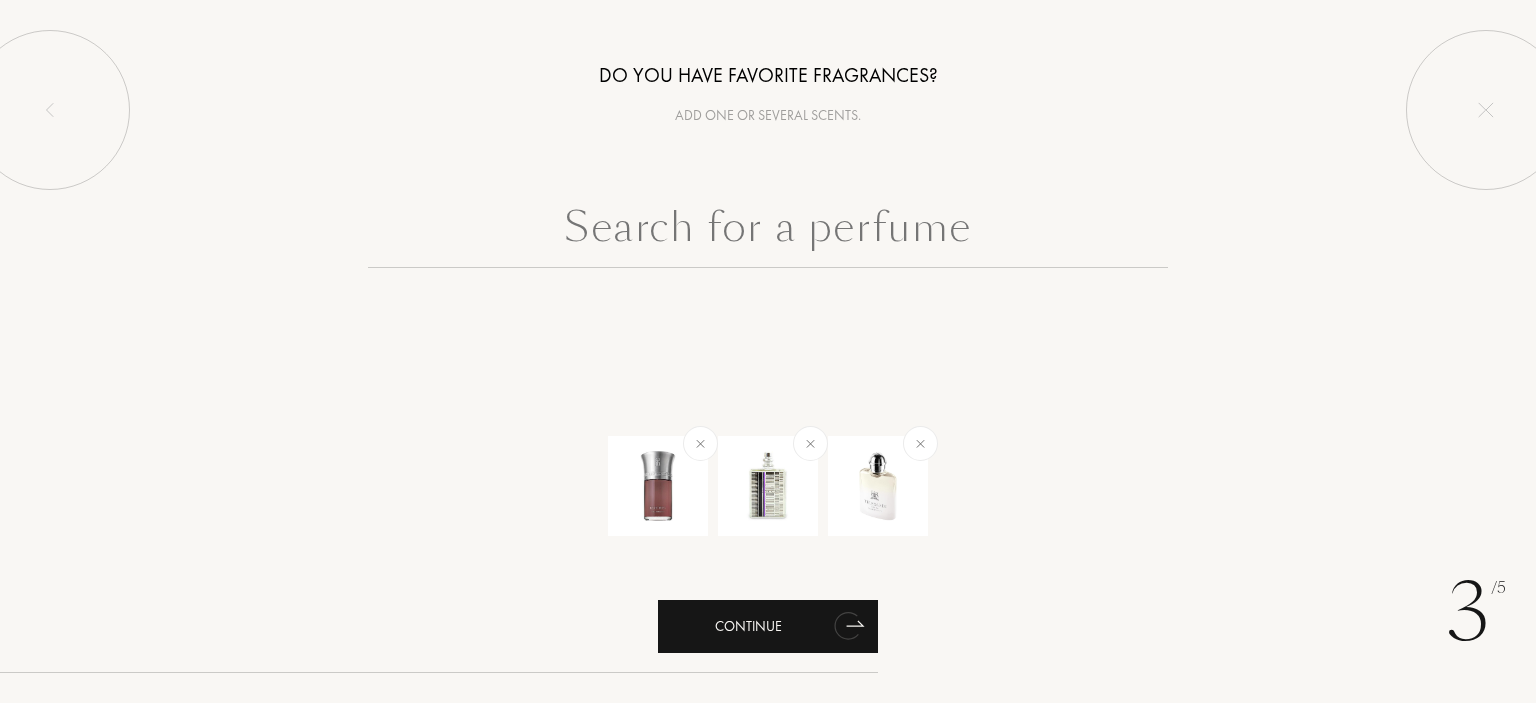 click on "Continue" at bounding box center [768, 626] 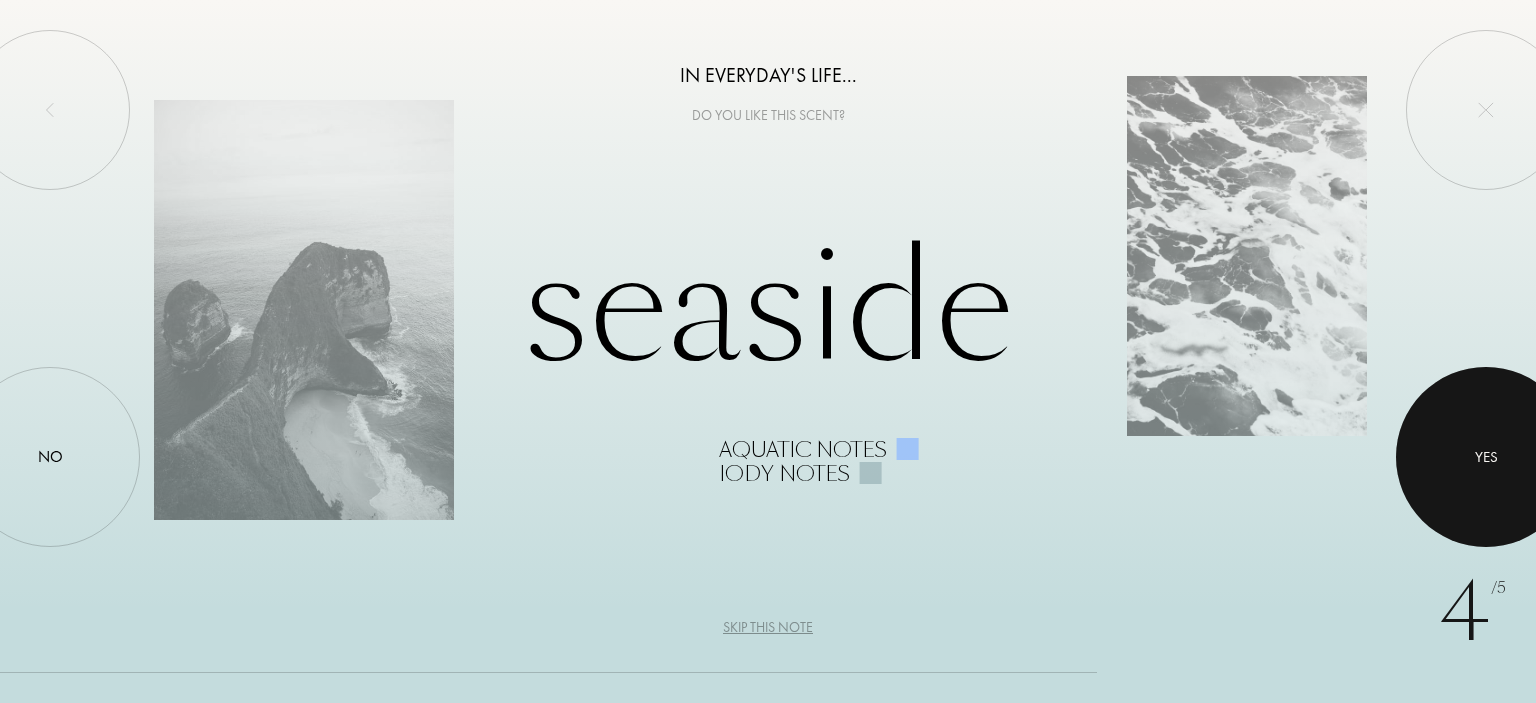click at bounding box center [1486, 457] 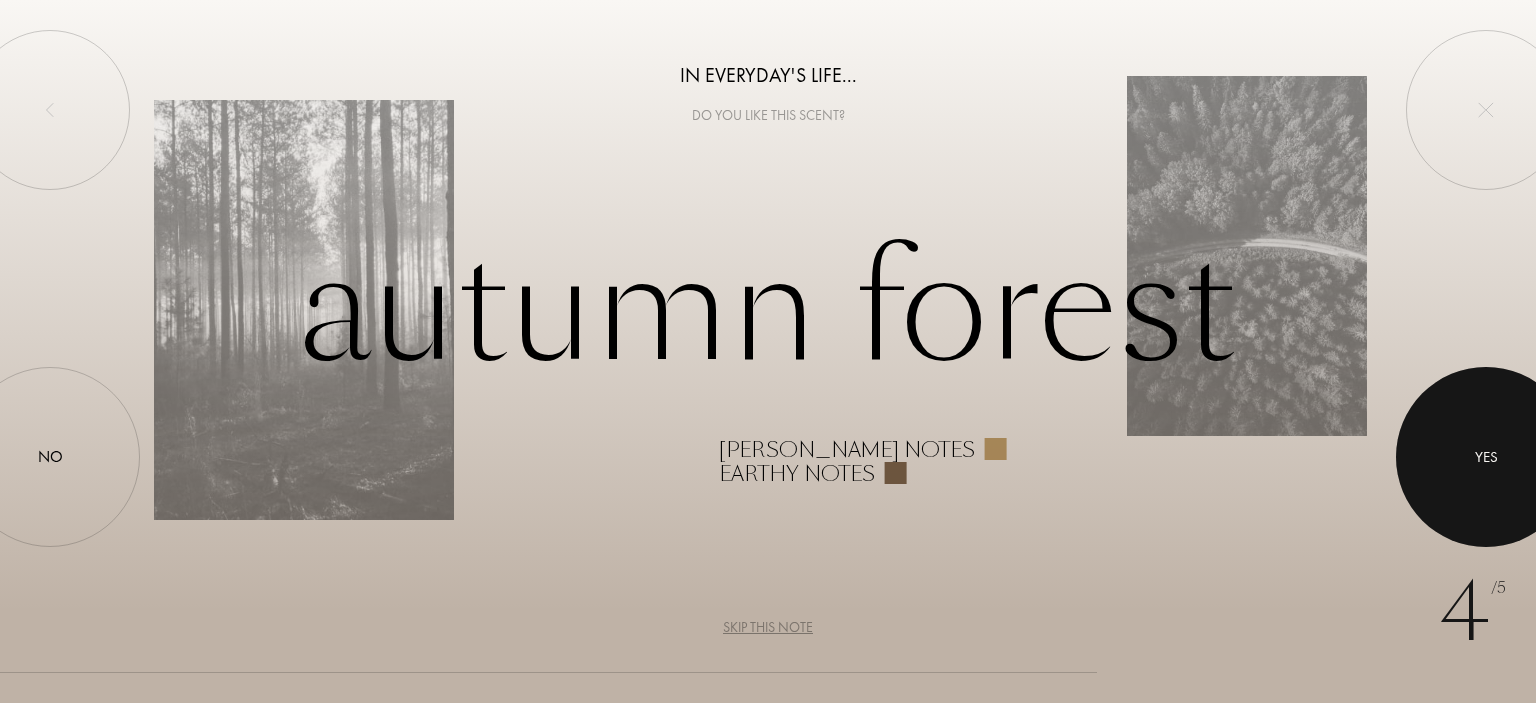 click at bounding box center (1486, 457) 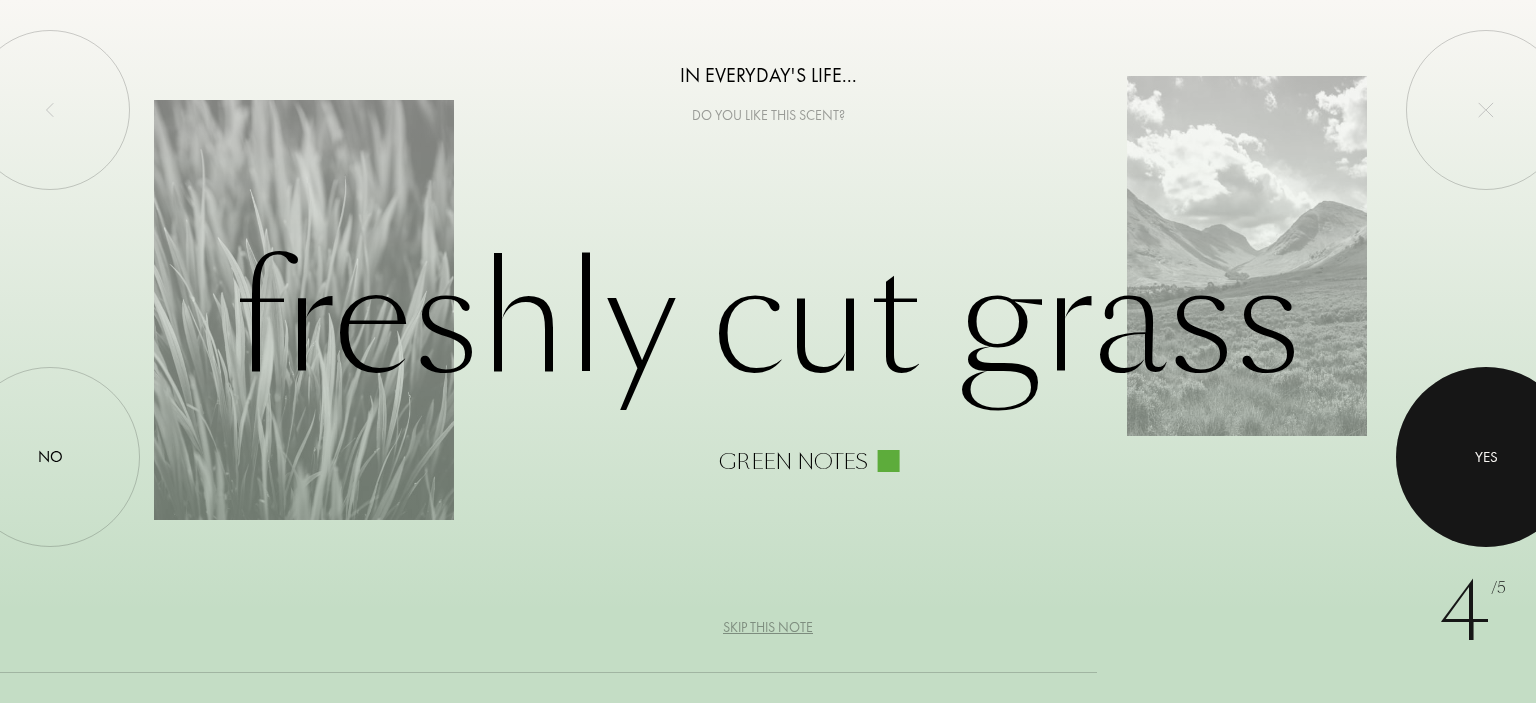 click at bounding box center [1486, 457] 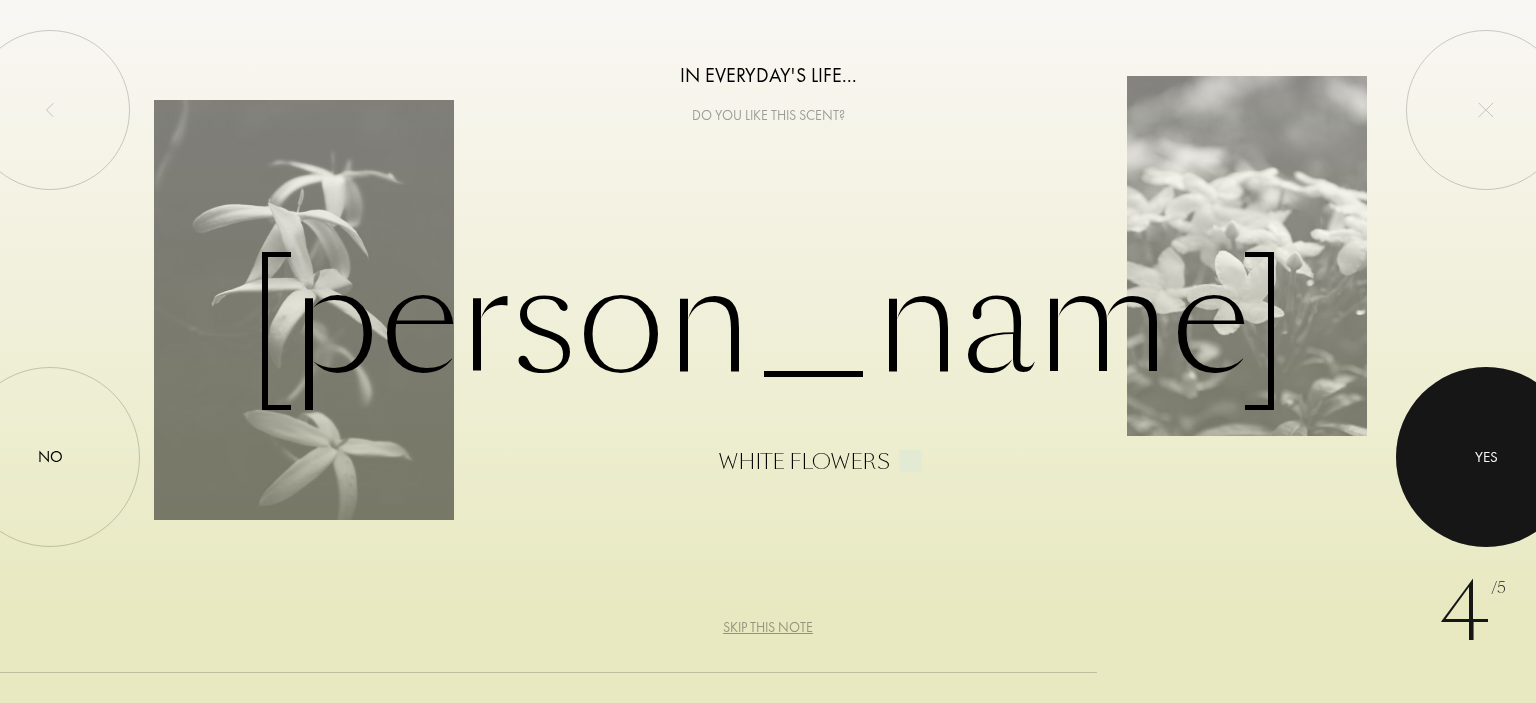 click at bounding box center [1486, 457] 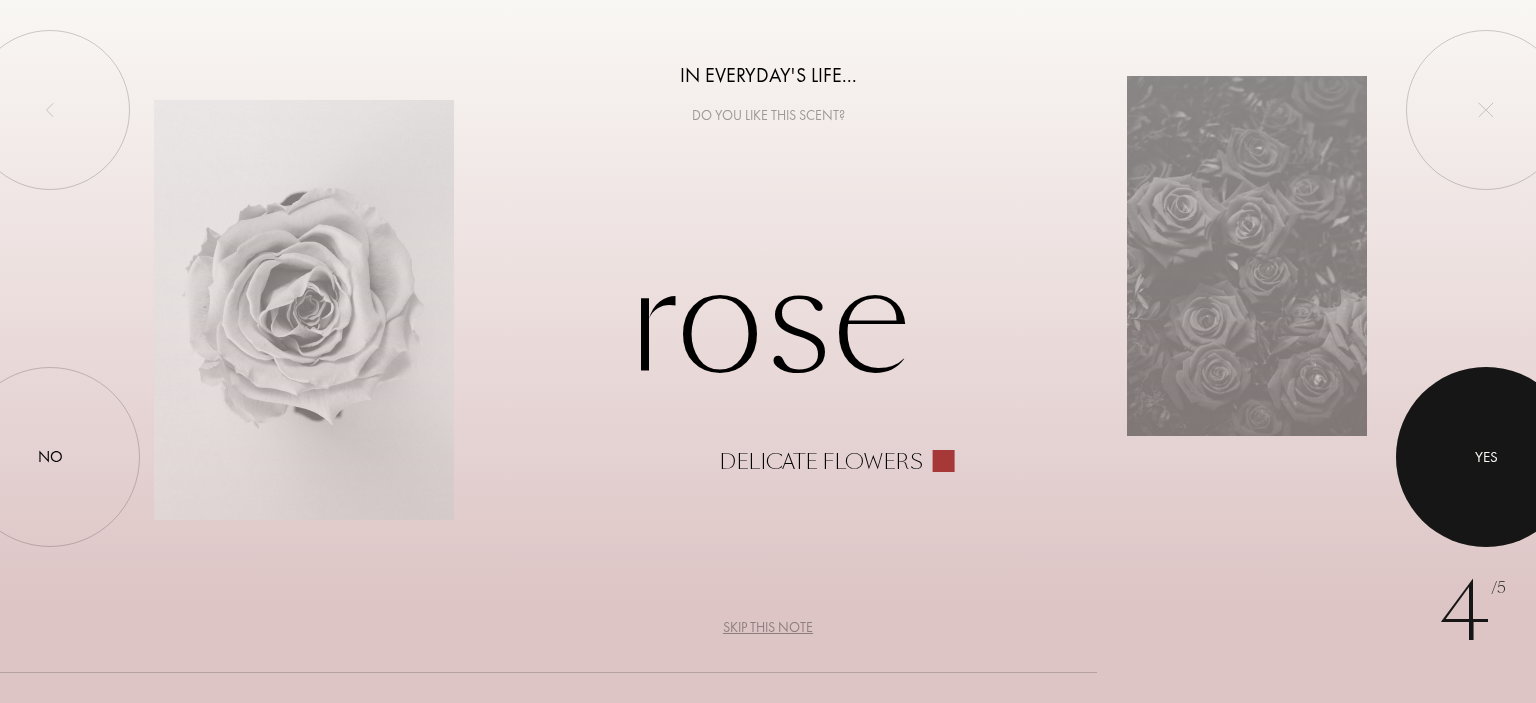 click at bounding box center (1486, 457) 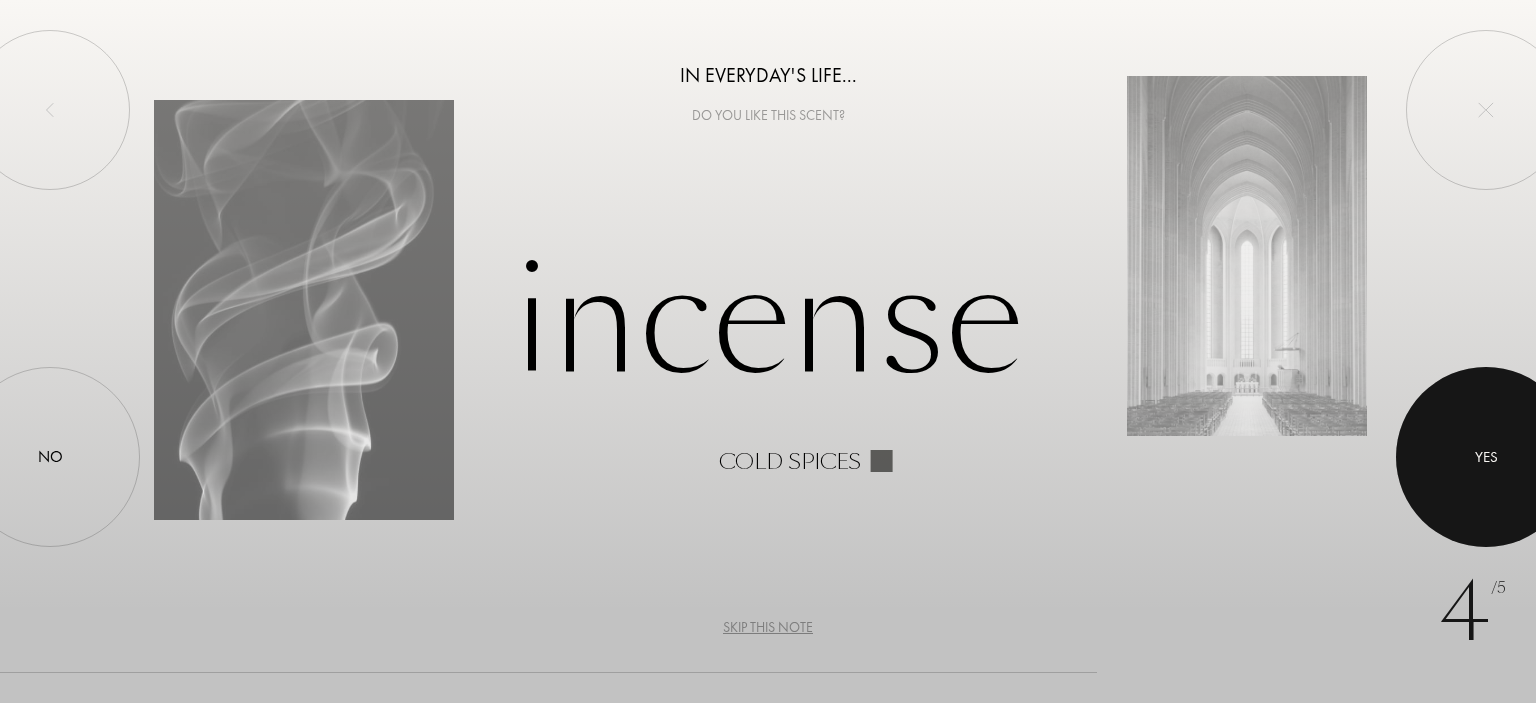 click at bounding box center [1486, 457] 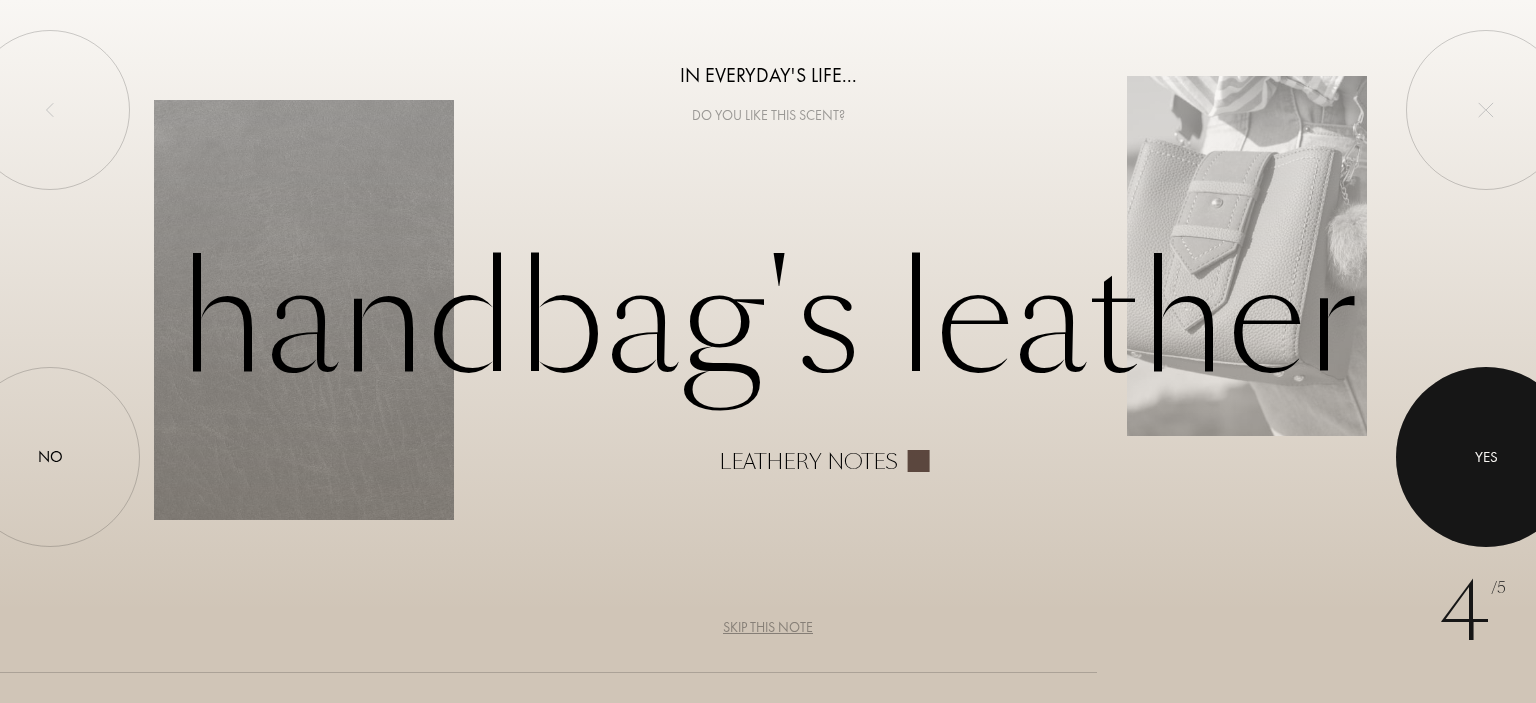 click at bounding box center (1486, 457) 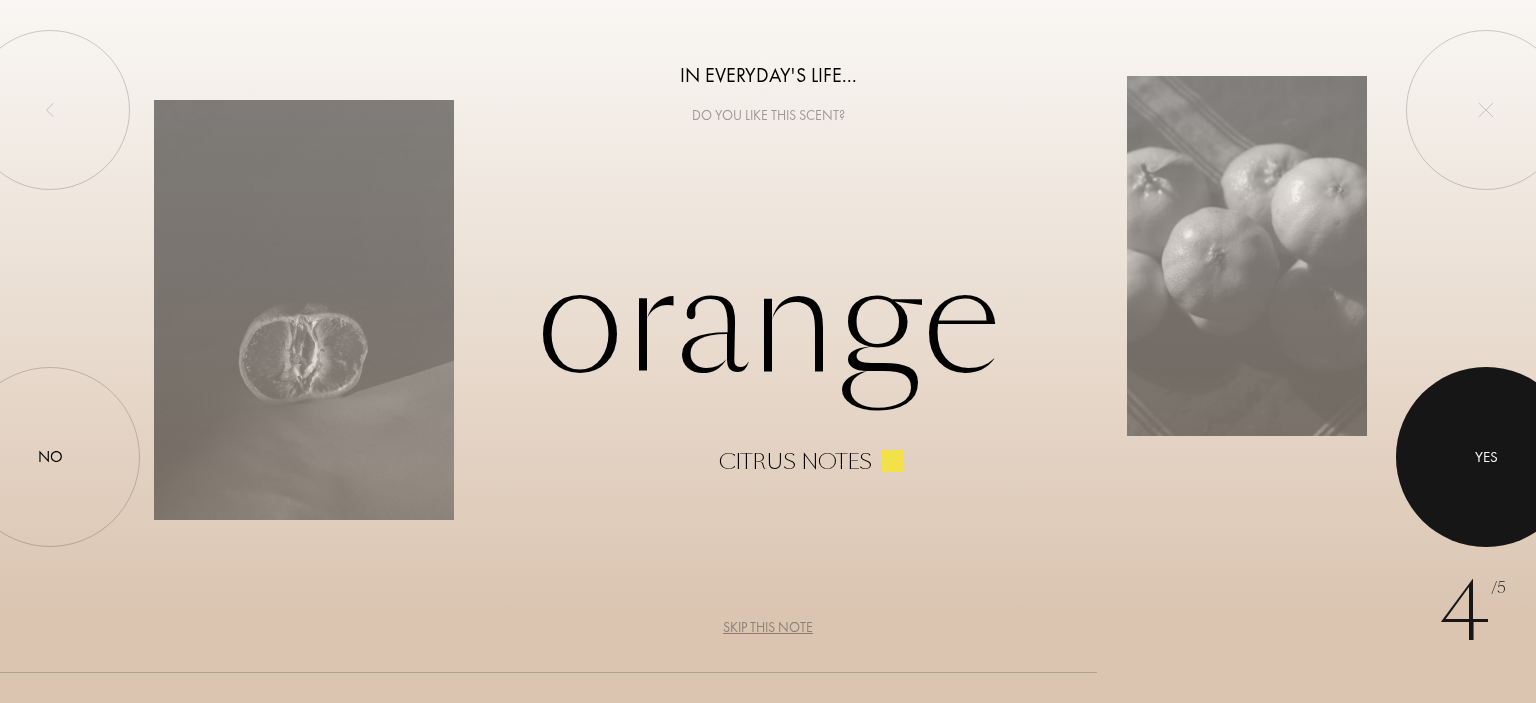 click at bounding box center (1486, 457) 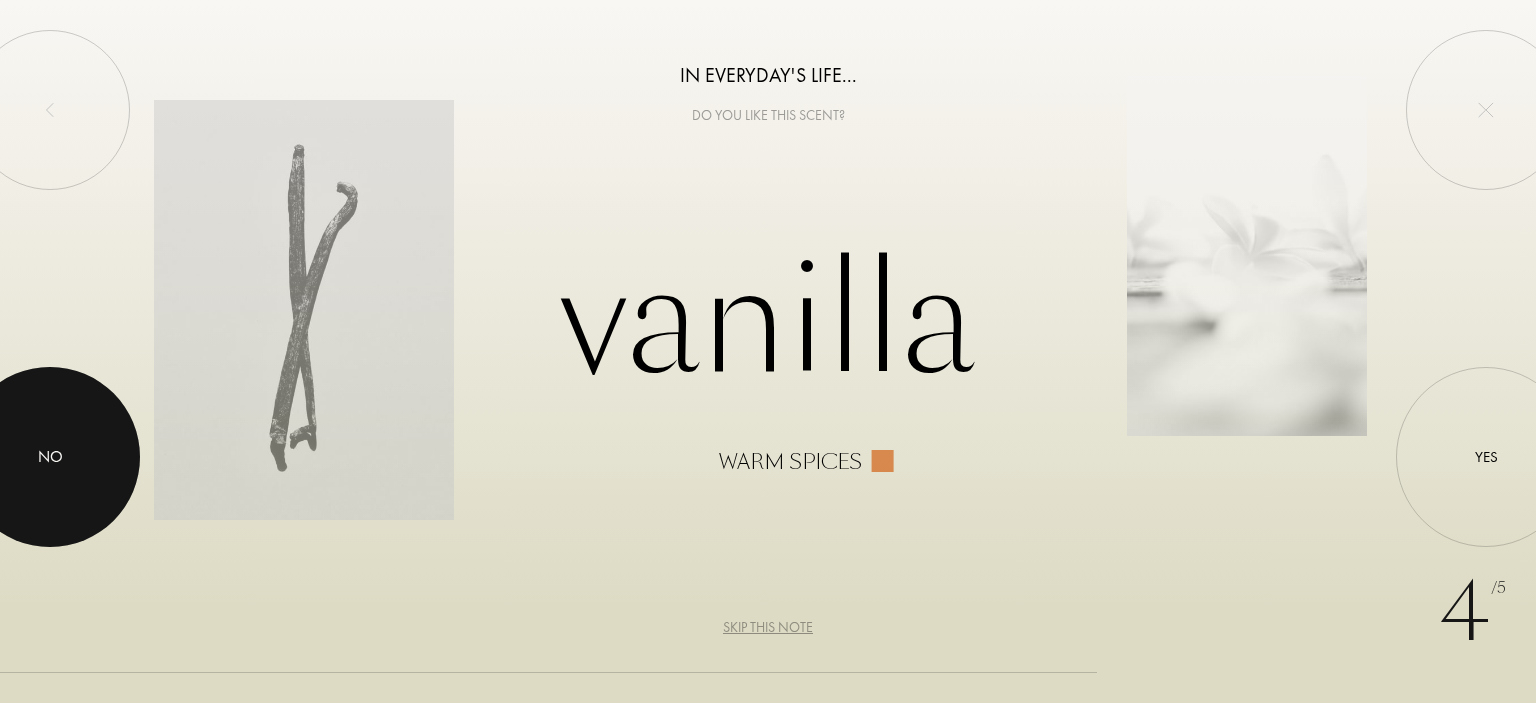 click at bounding box center (50, 457) 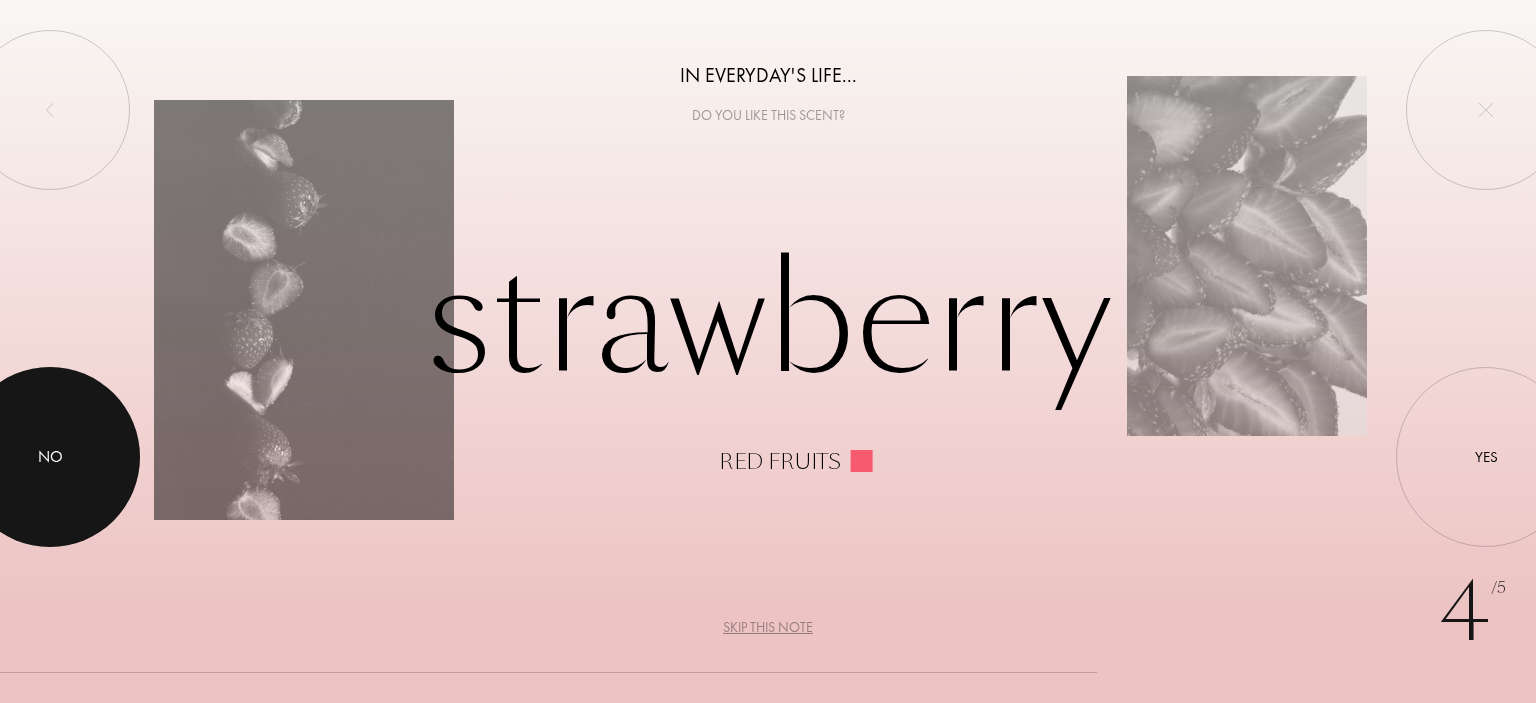 click at bounding box center [50, 457] 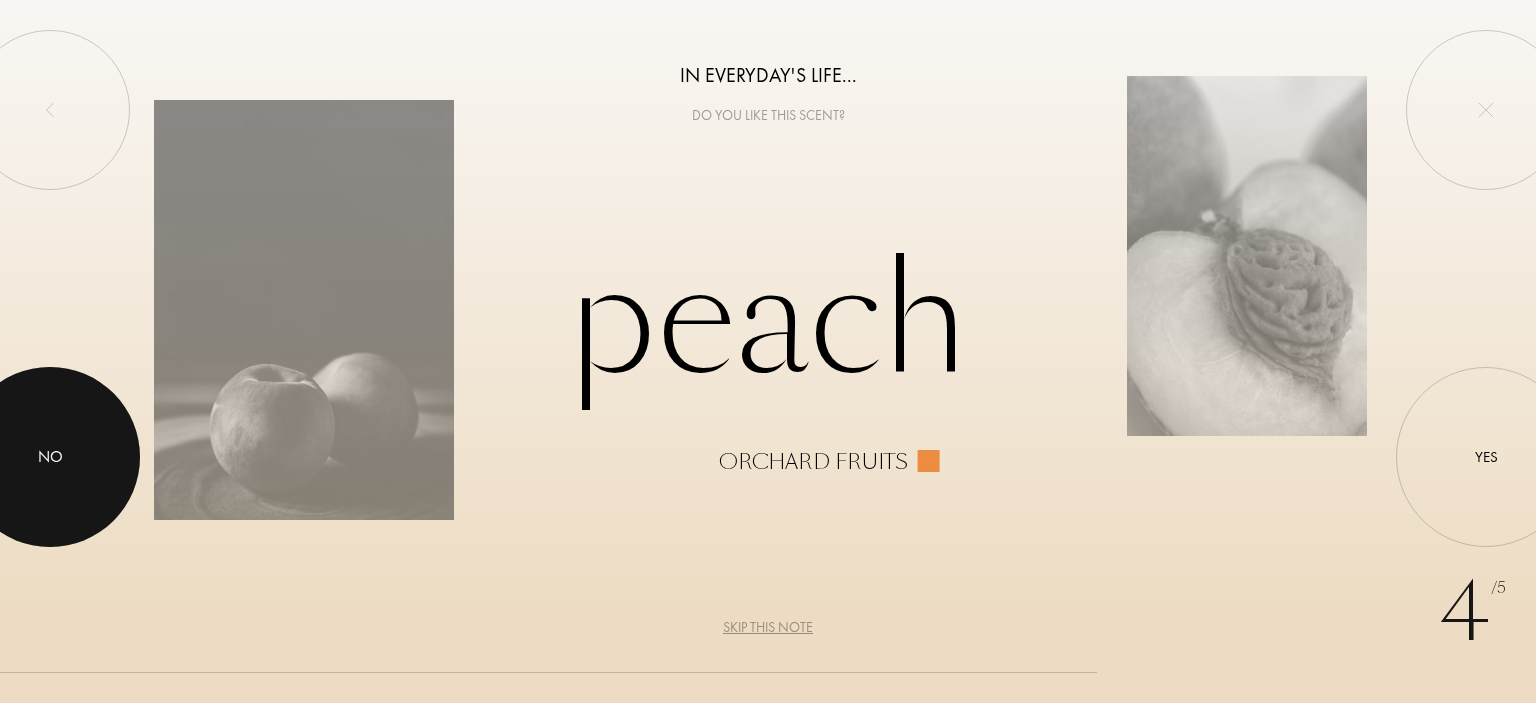 click at bounding box center [50, 457] 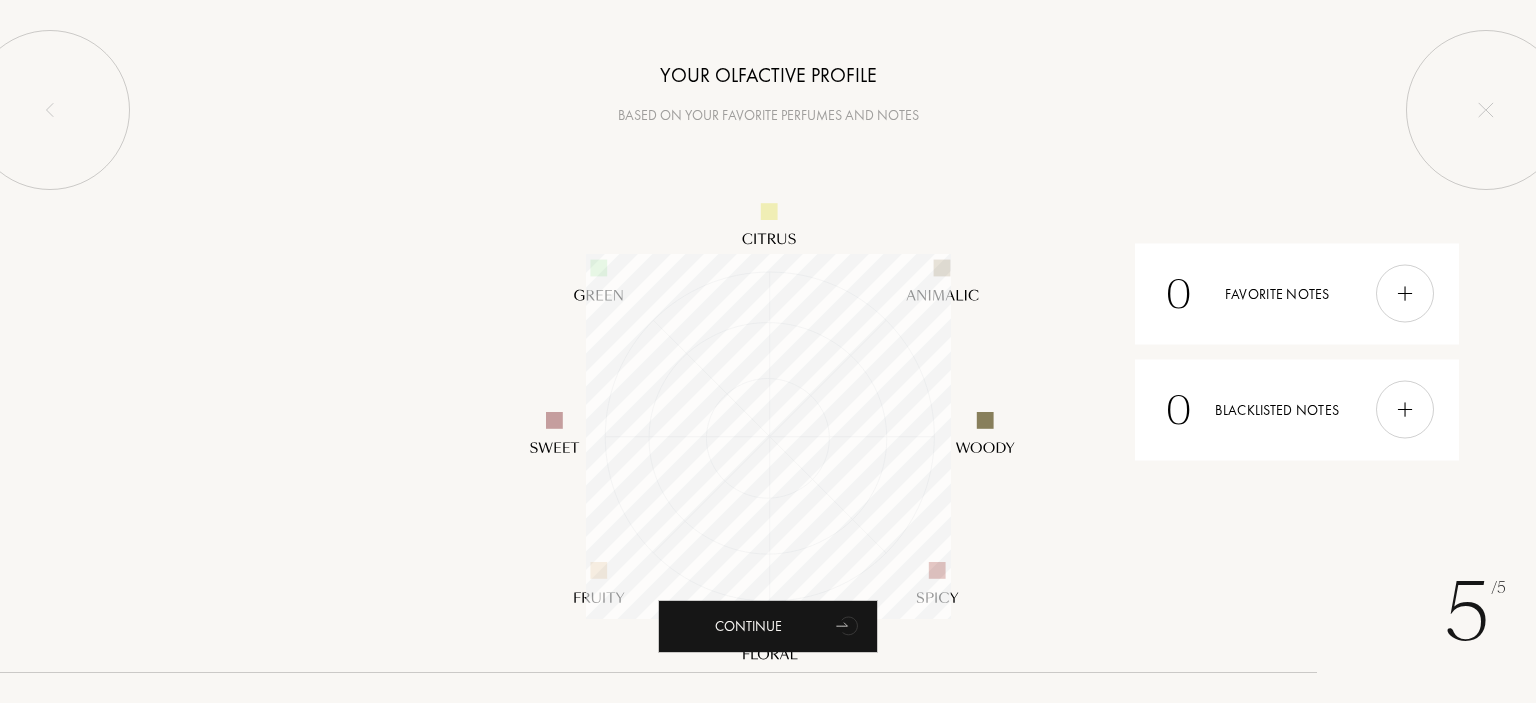 scroll, scrollTop: 999635, scrollLeft: 999635, axis: both 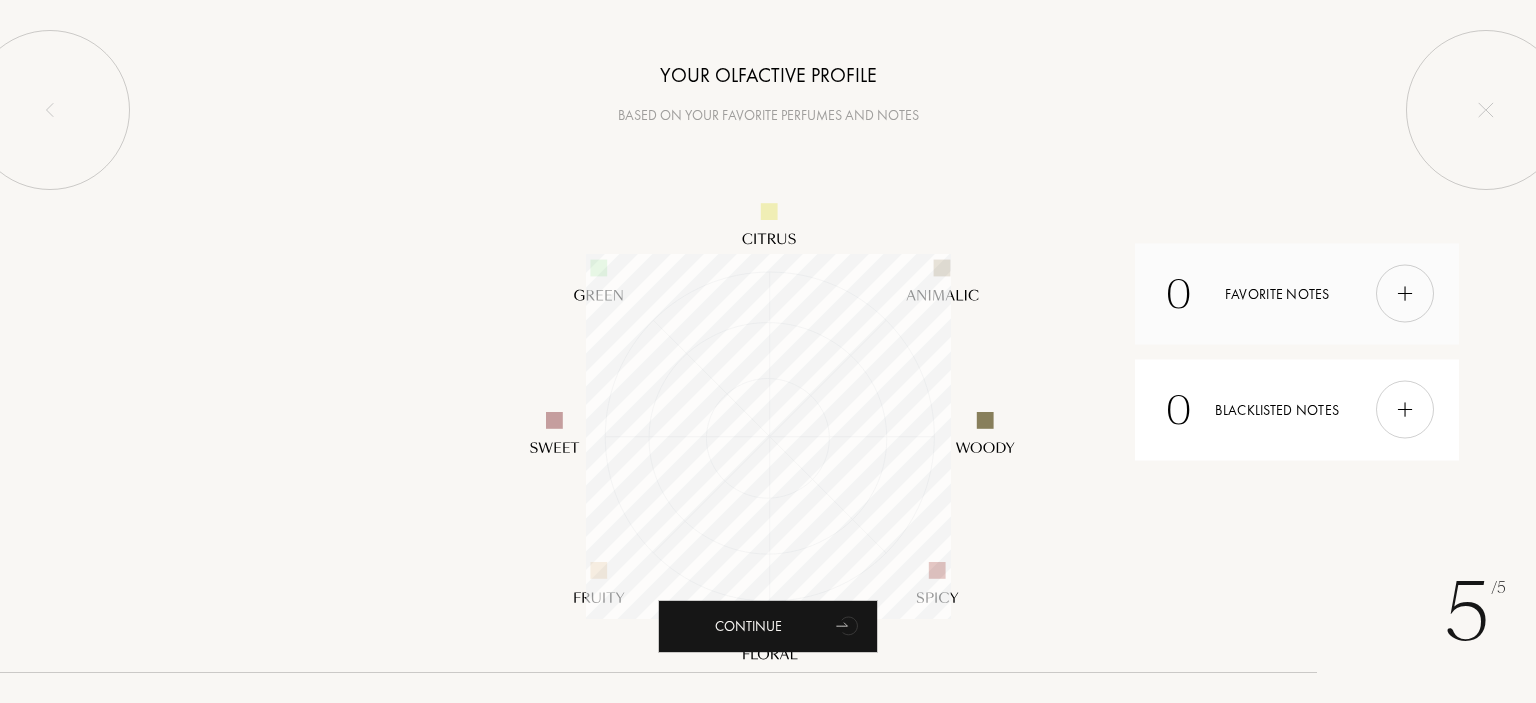 click at bounding box center (1405, 294) 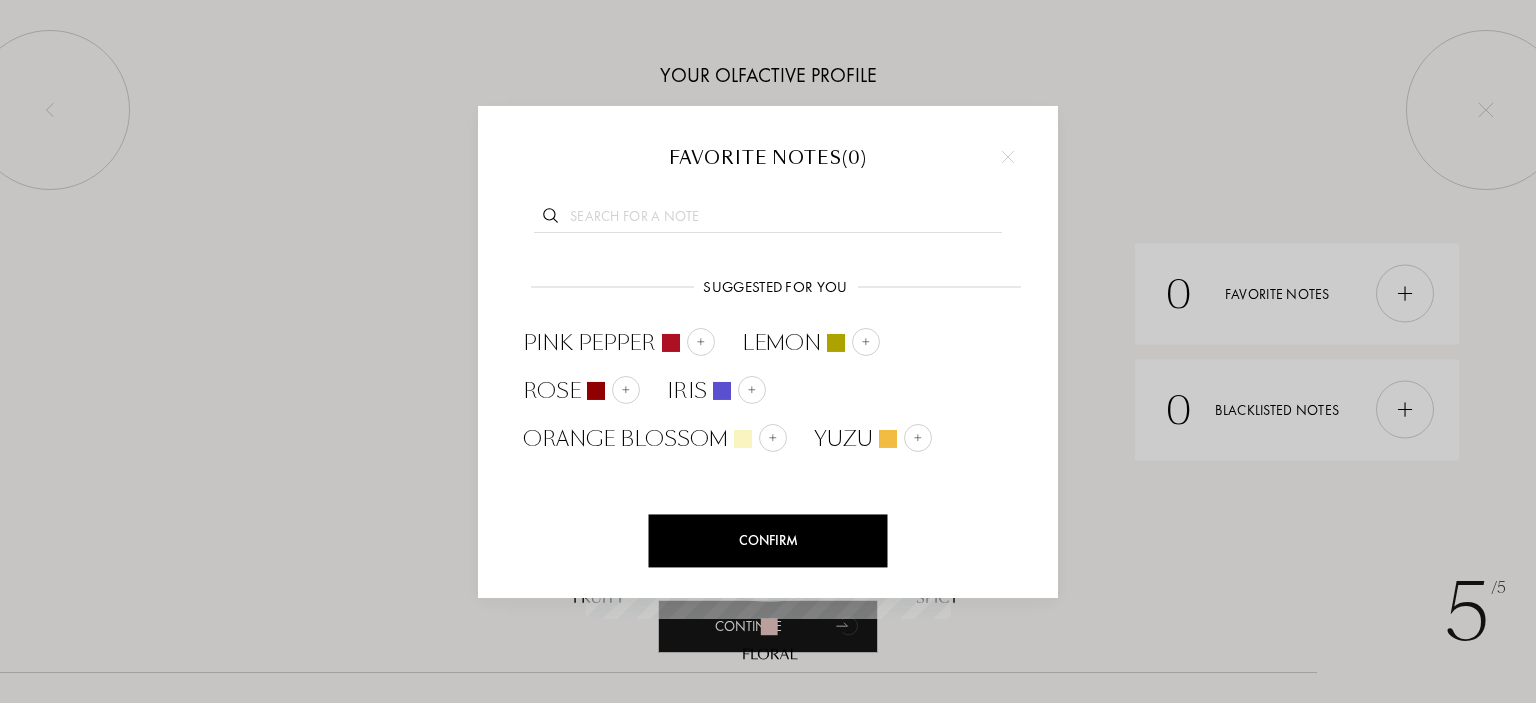 click on "Confirm" at bounding box center (768, 540) 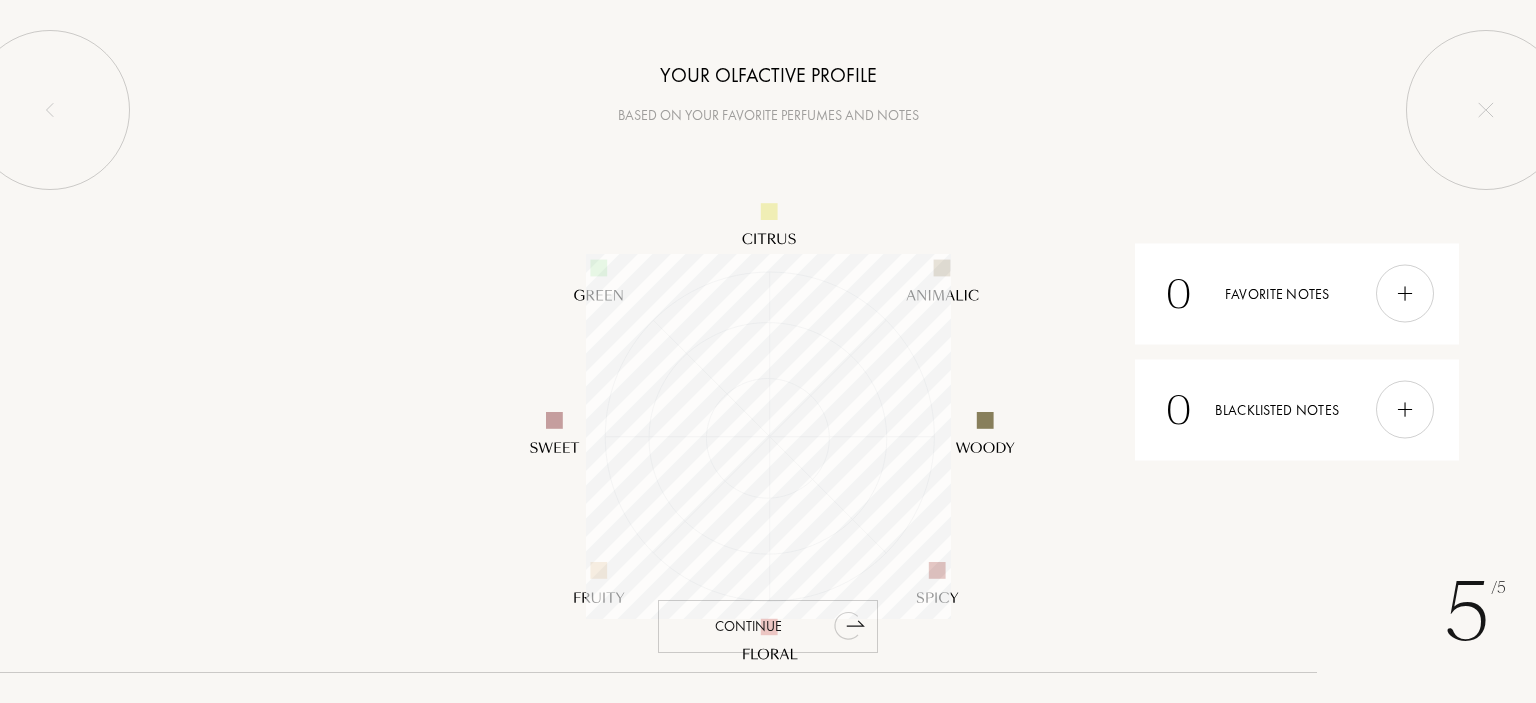 click 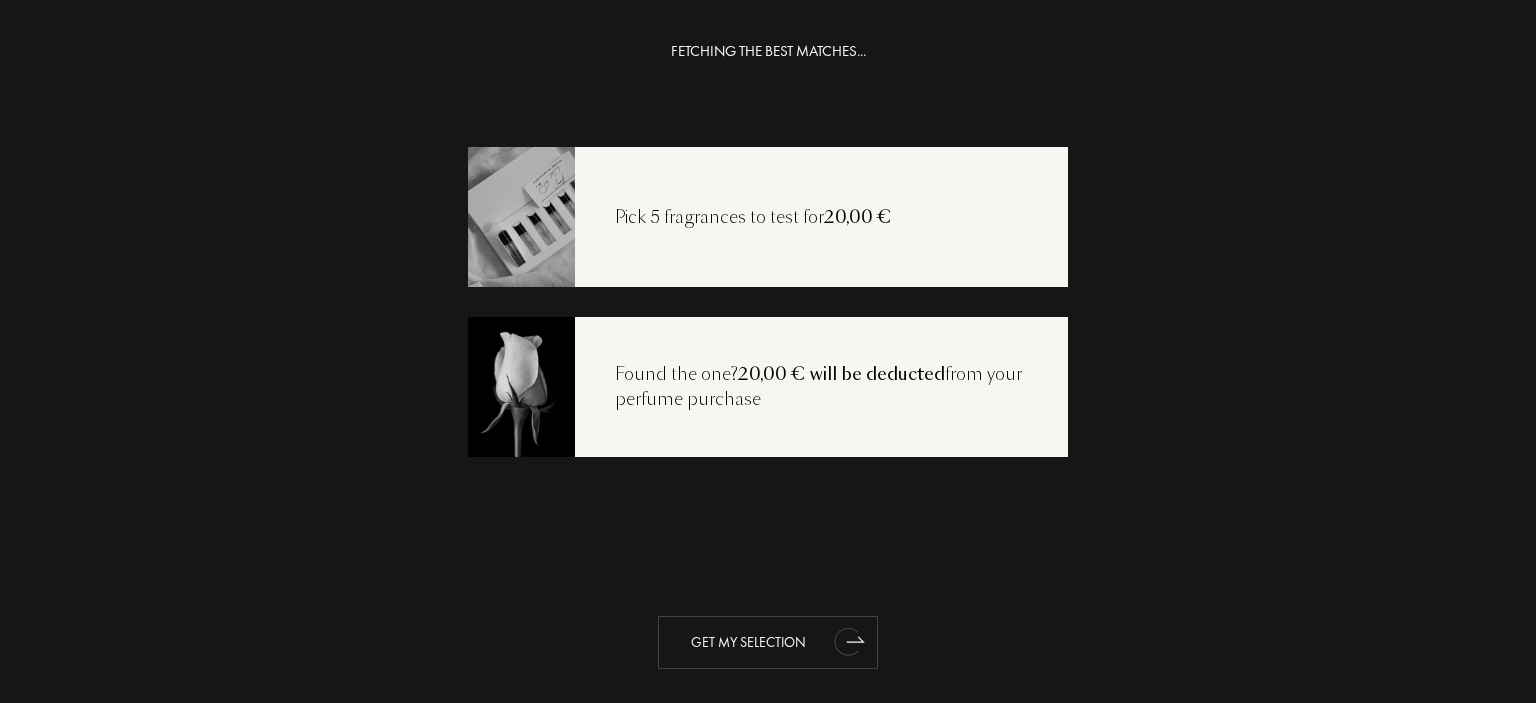 click on "Get my selection" at bounding box center (768, 642) 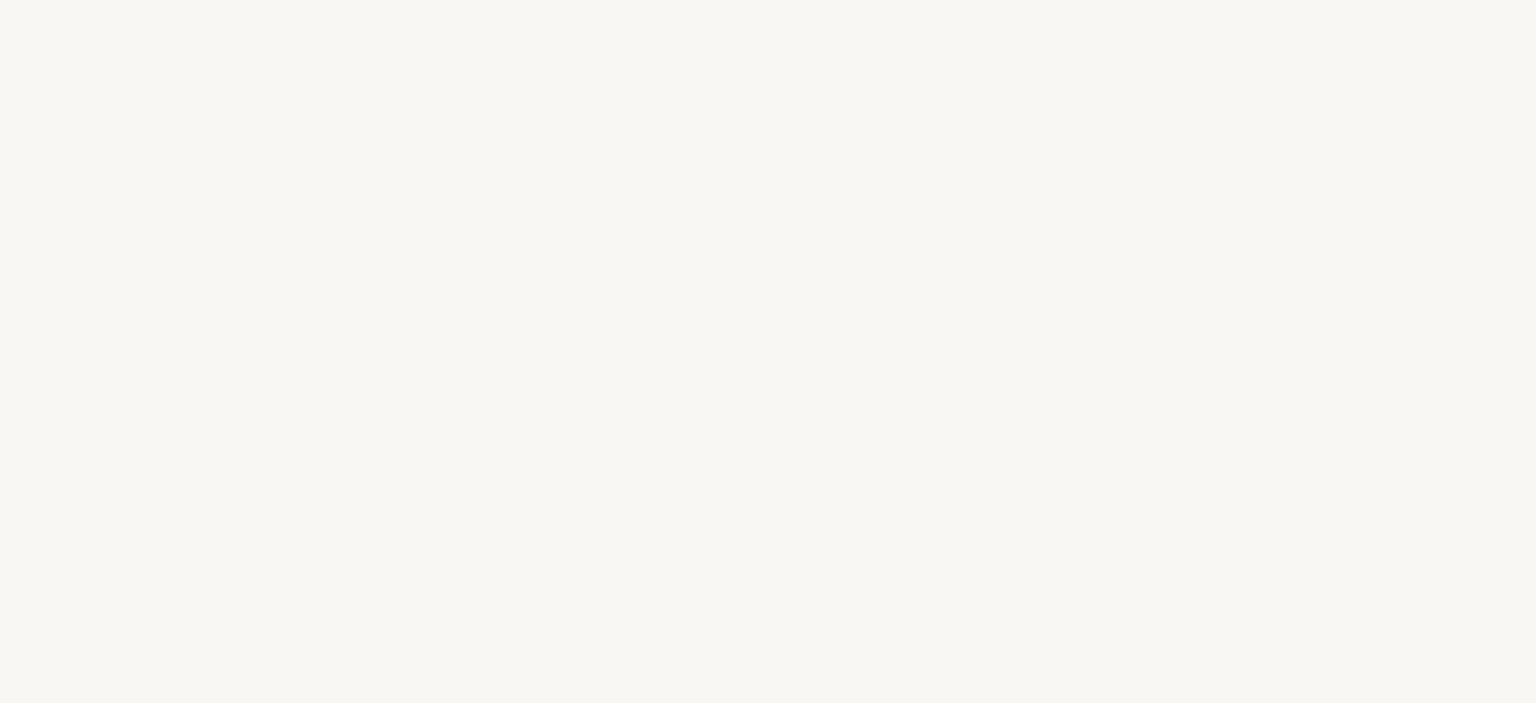 select on "RU" 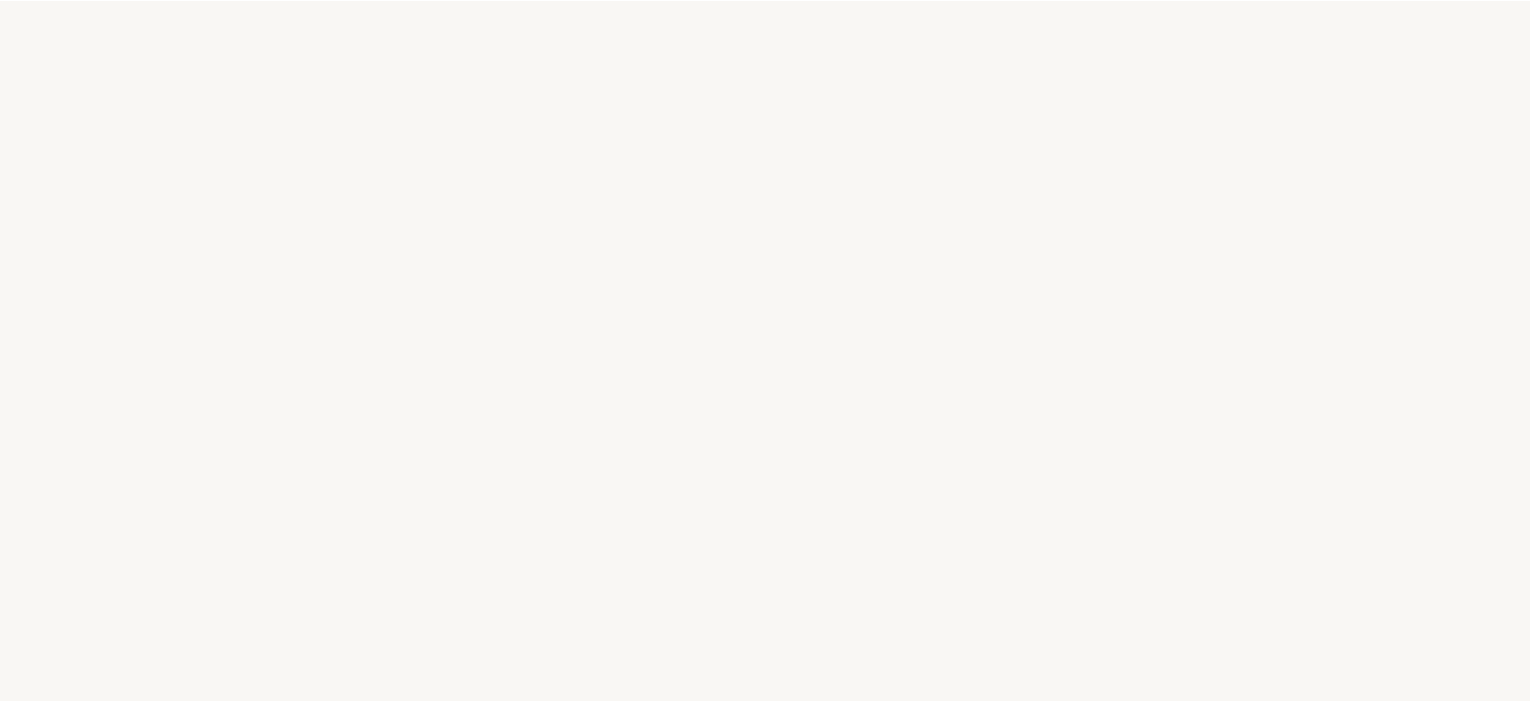 scroll, scrollTop: 0, scrollLeft: 0, axis: both 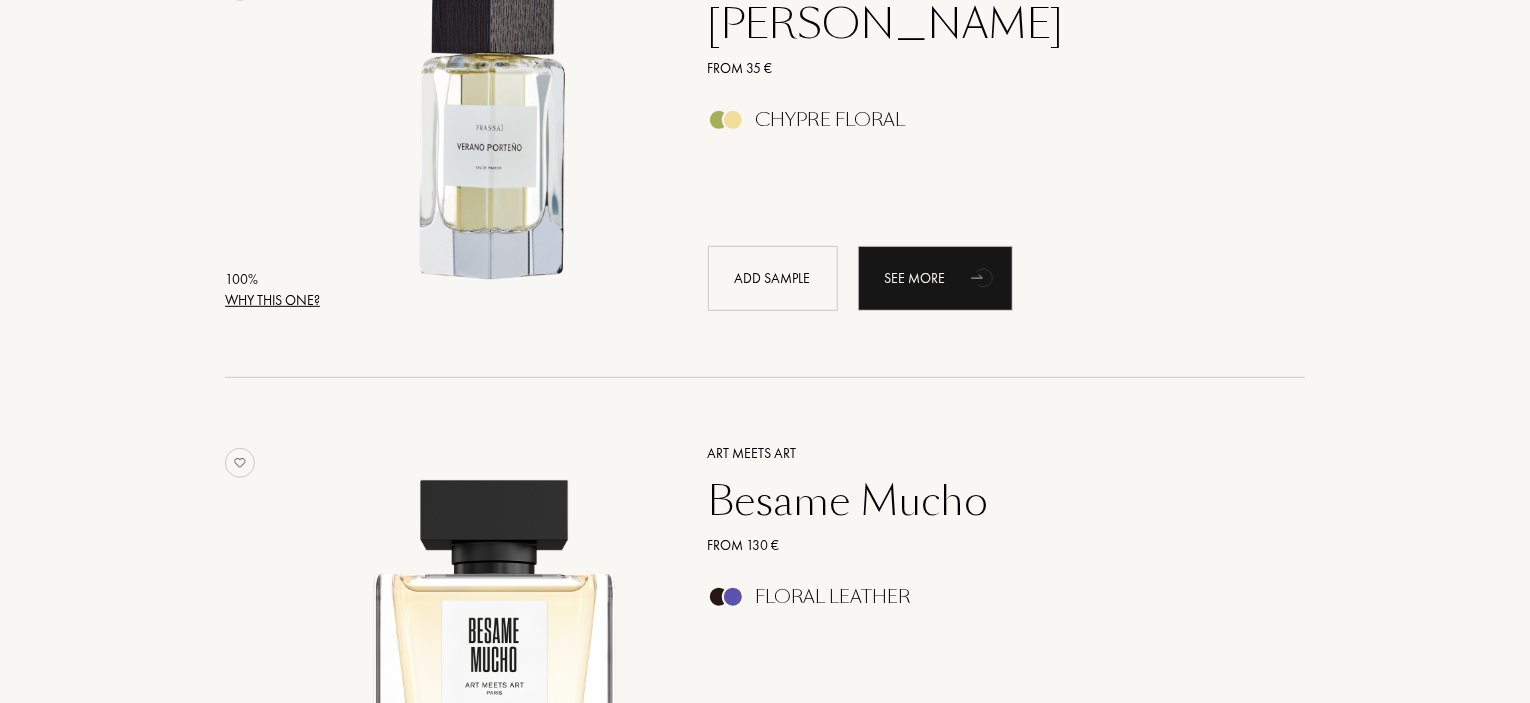 click on "Why this one?" at bounding box center (272, 300) 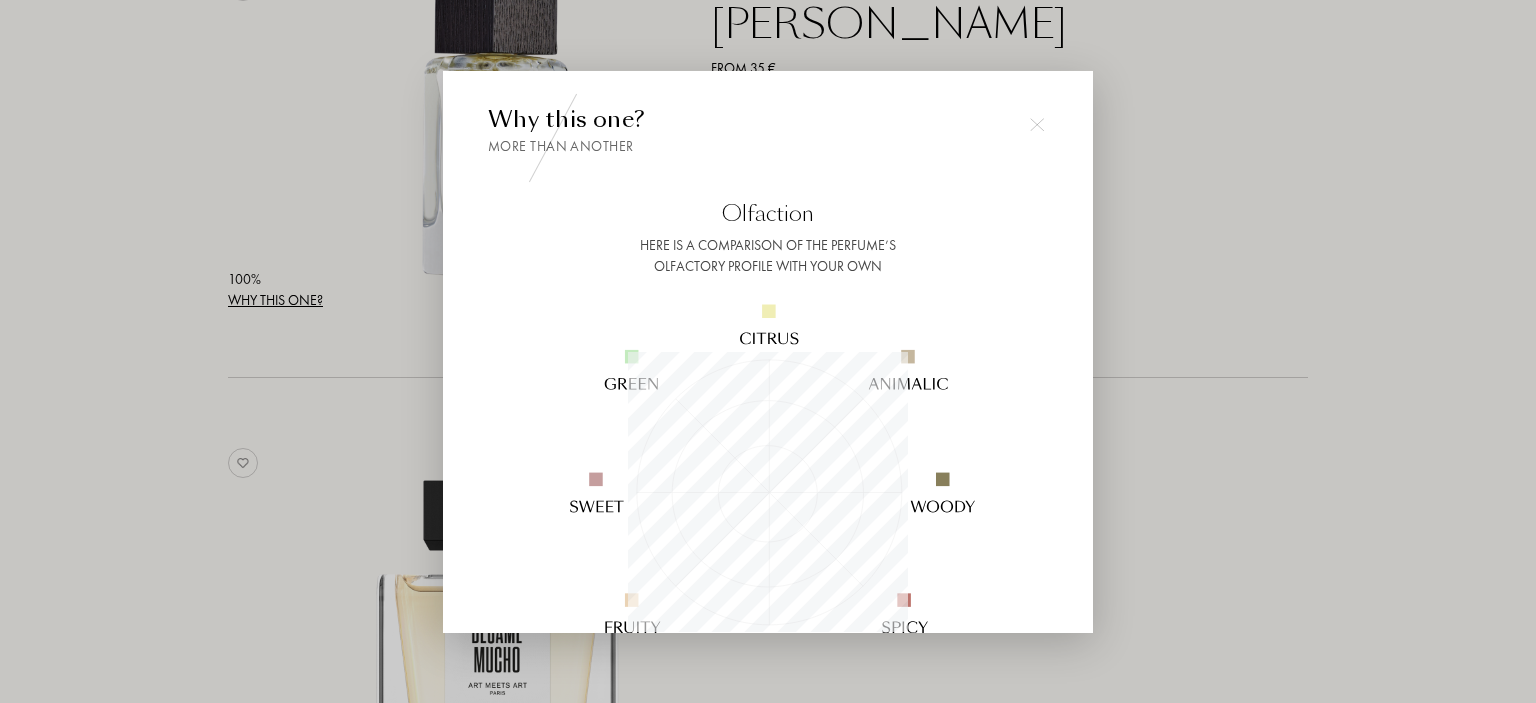scroll, scrollTop: 999720, scrollLeft: 999720, axis: both 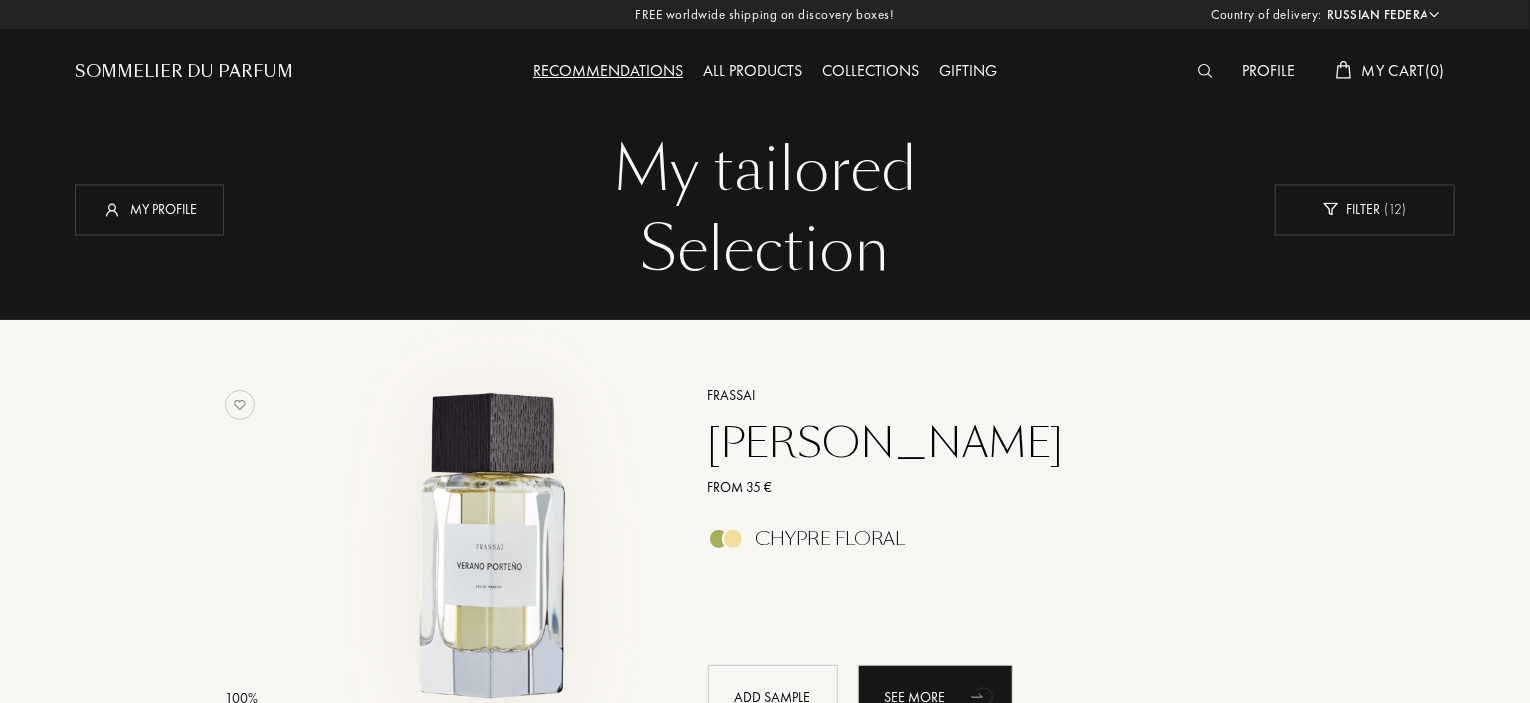 click at bounding box center (494, 548) 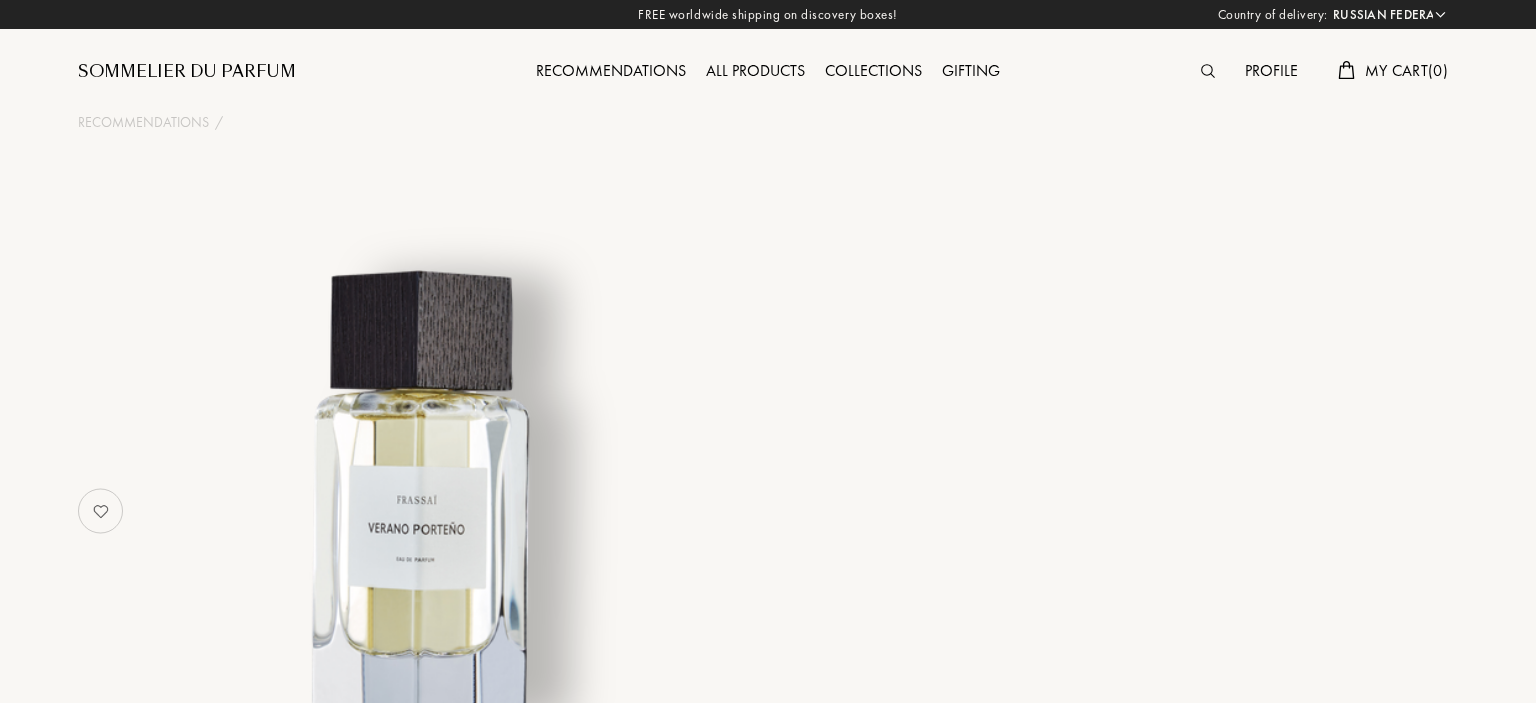 select on "RU" 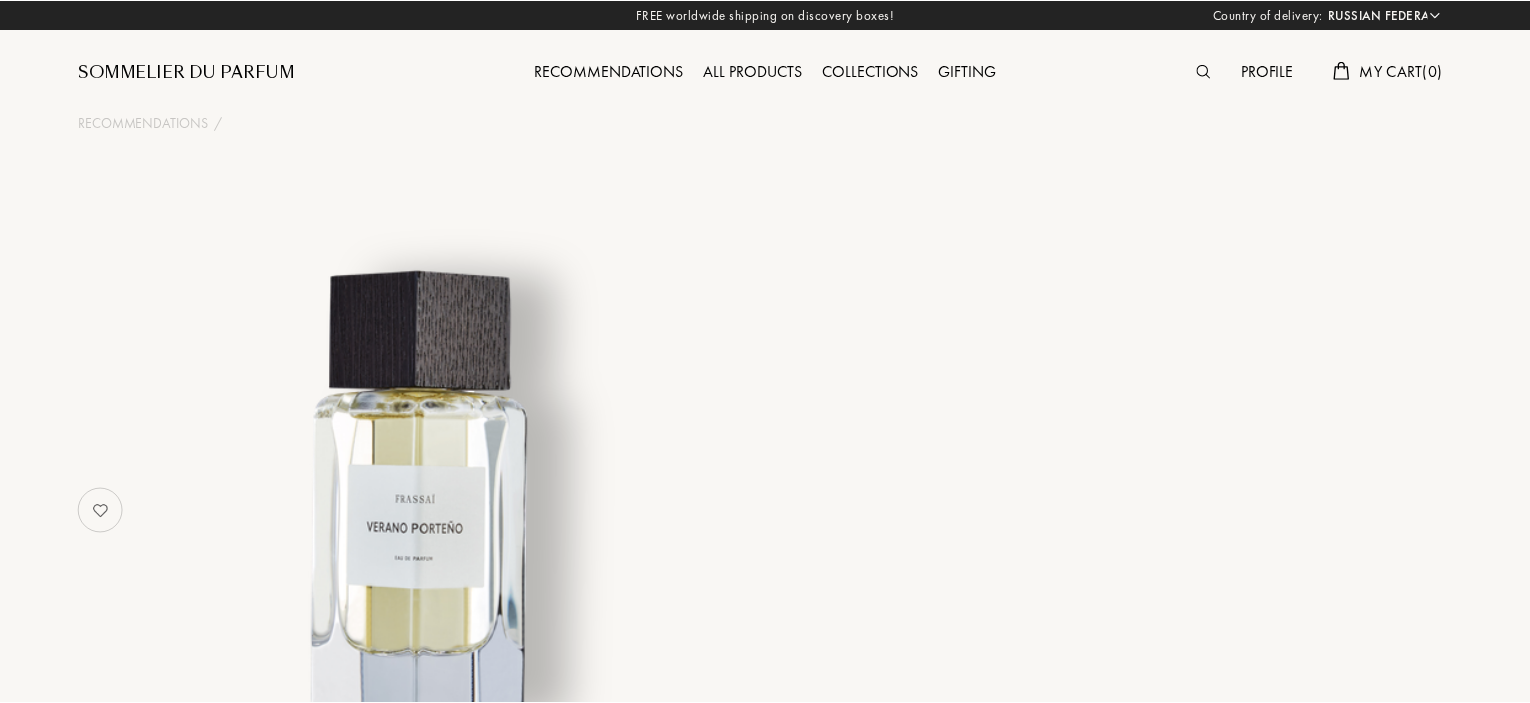 scroll, scrollTop: 0, scrollLeft: 0, axis: both 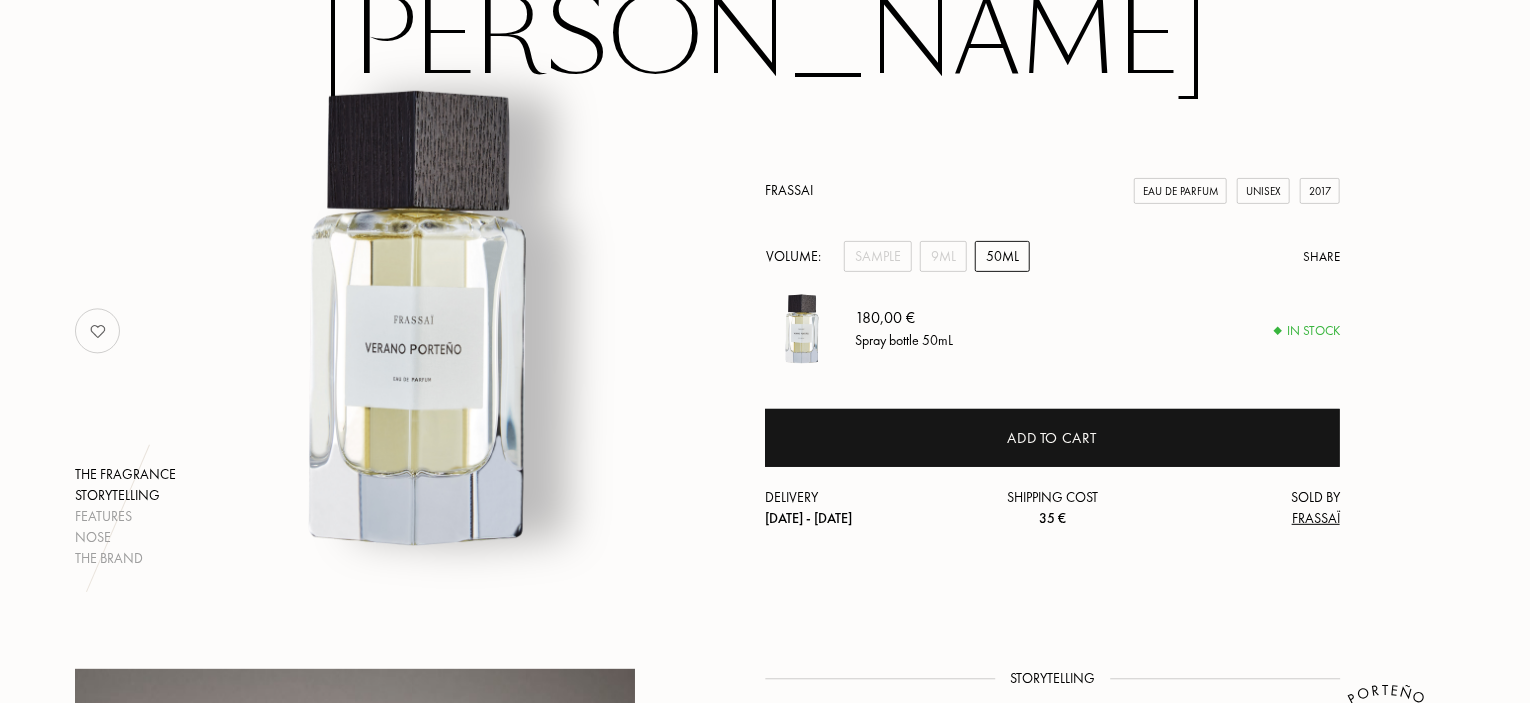 click on "Storytelling" at bounding box center (125, 495) 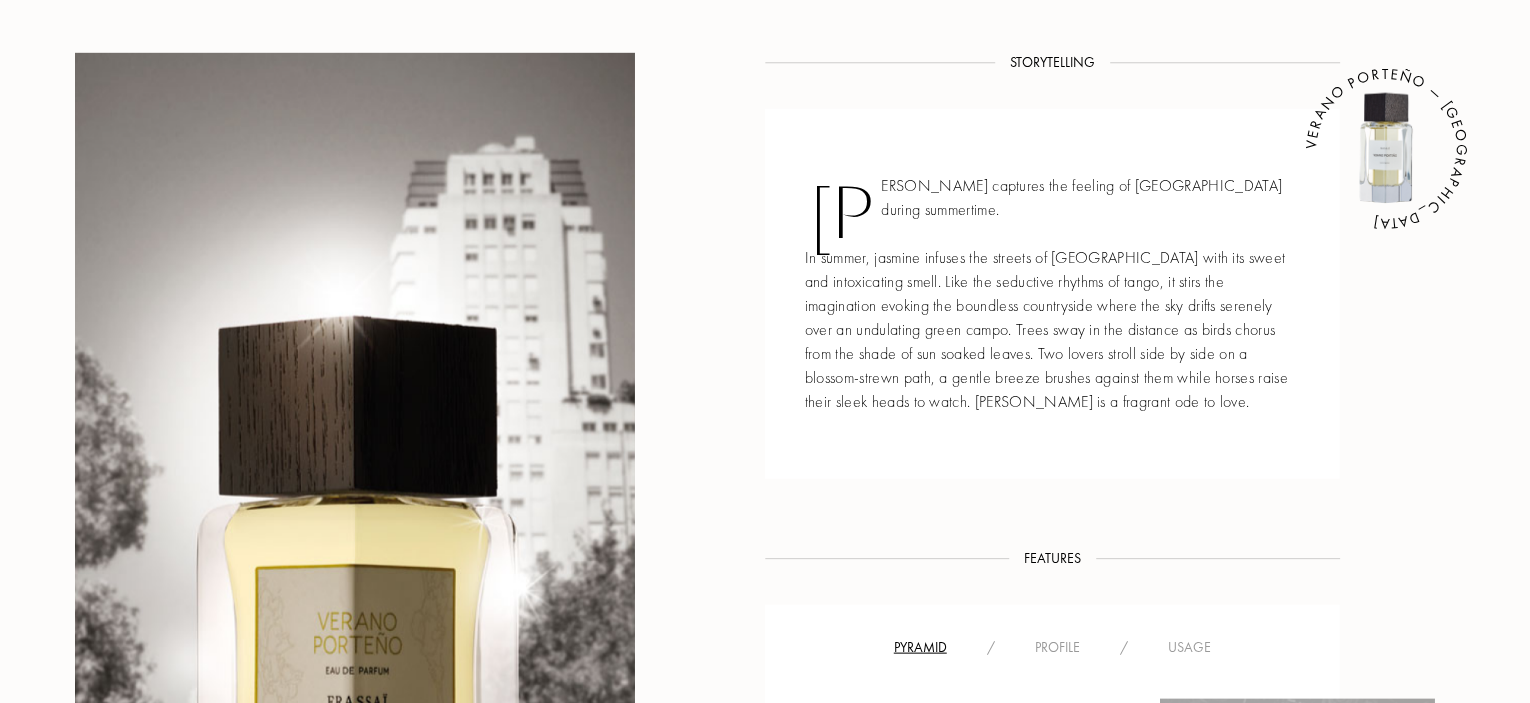scroll, scrollTop: 808, scrollLeft: 0, axis: vertical 